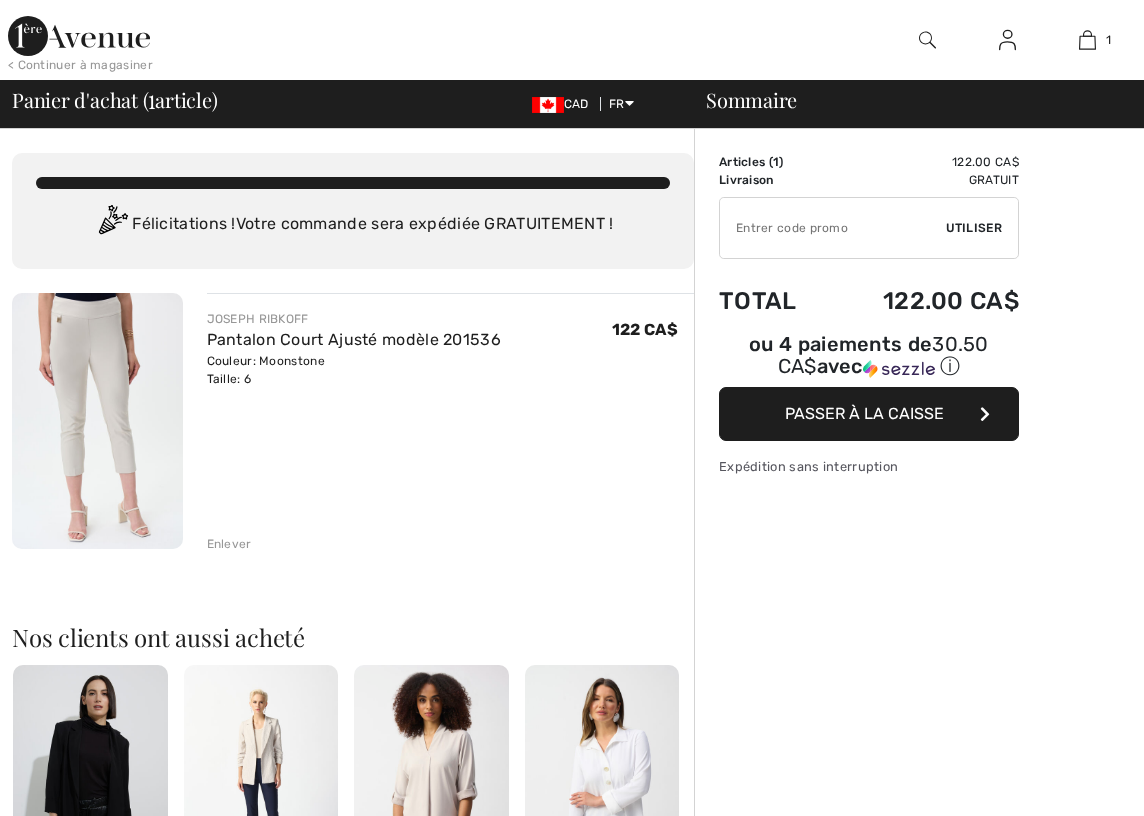 scroll, scrollTop: 0, scrollLeft: 0, axis: both 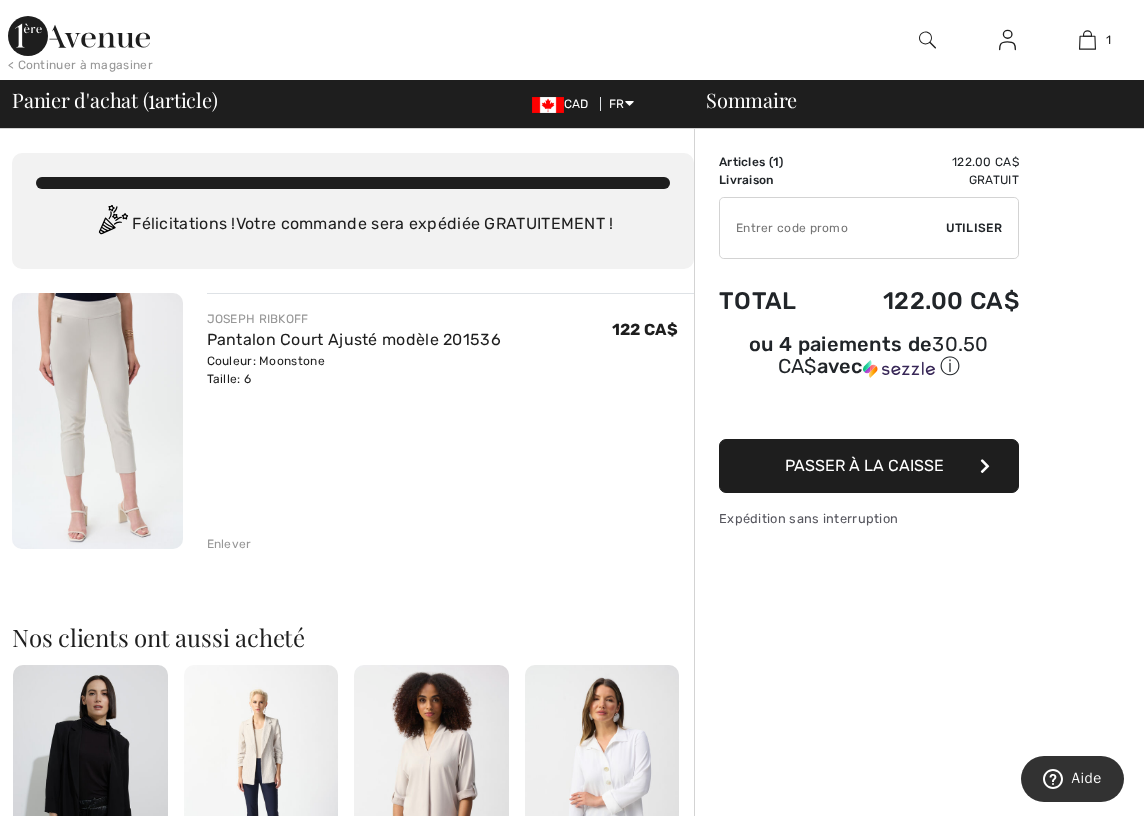 click on "Enlever" at bounding box center [229, 544] 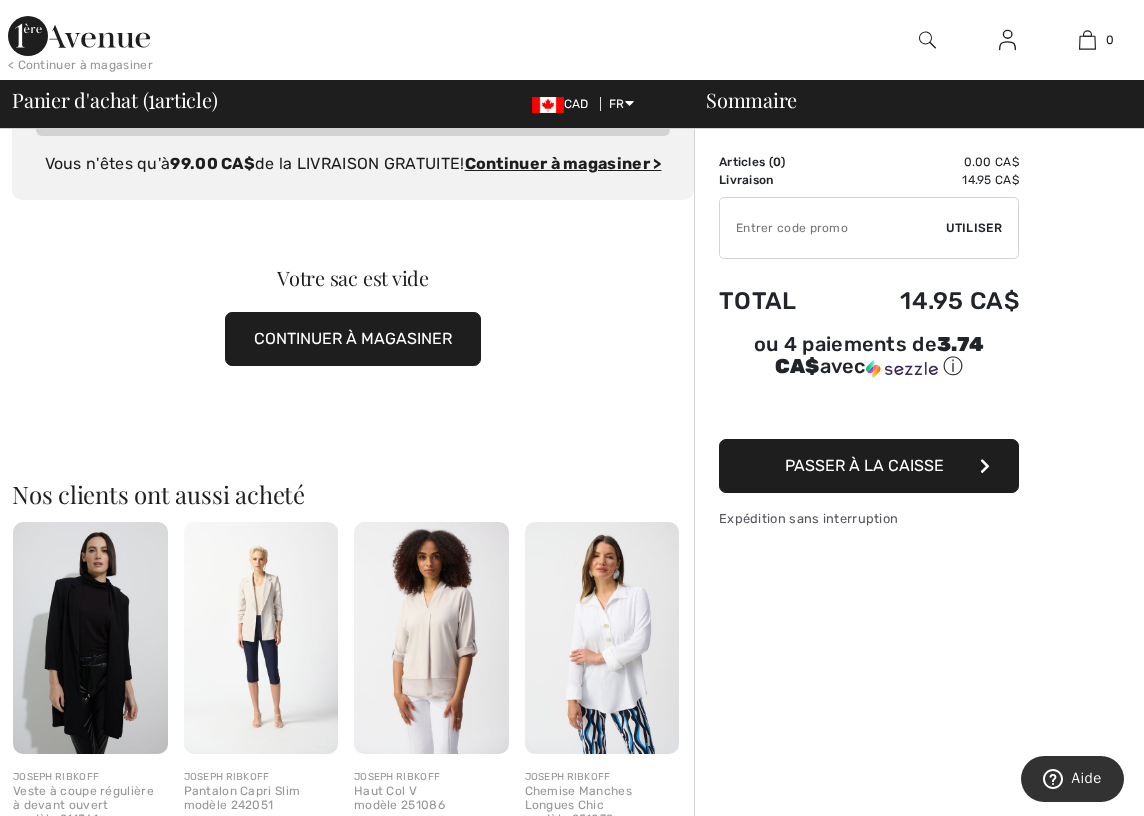scroll, scrollTop: 0, scrollLeft: 0, axis: both 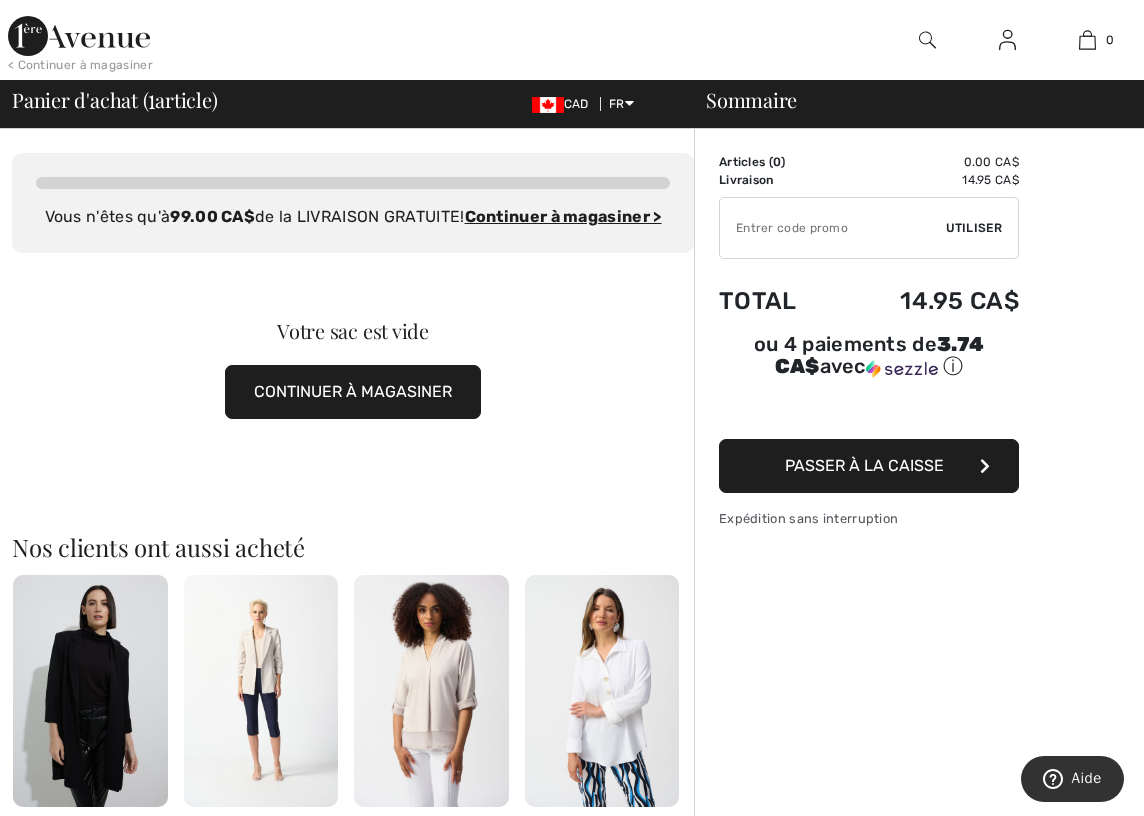 click on "Passer à la caisse" at bounding box center (864, 465) 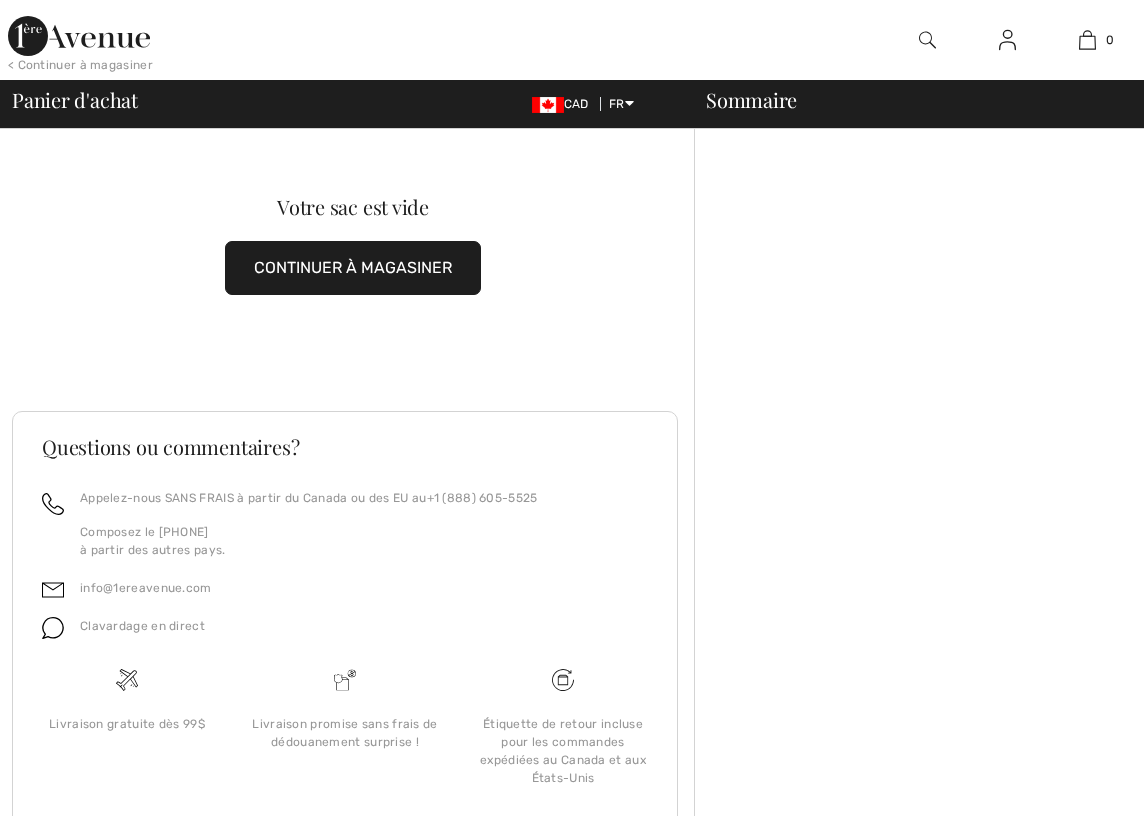 scroll, scrollTop: 0, scrollLeft: 0, axis: both 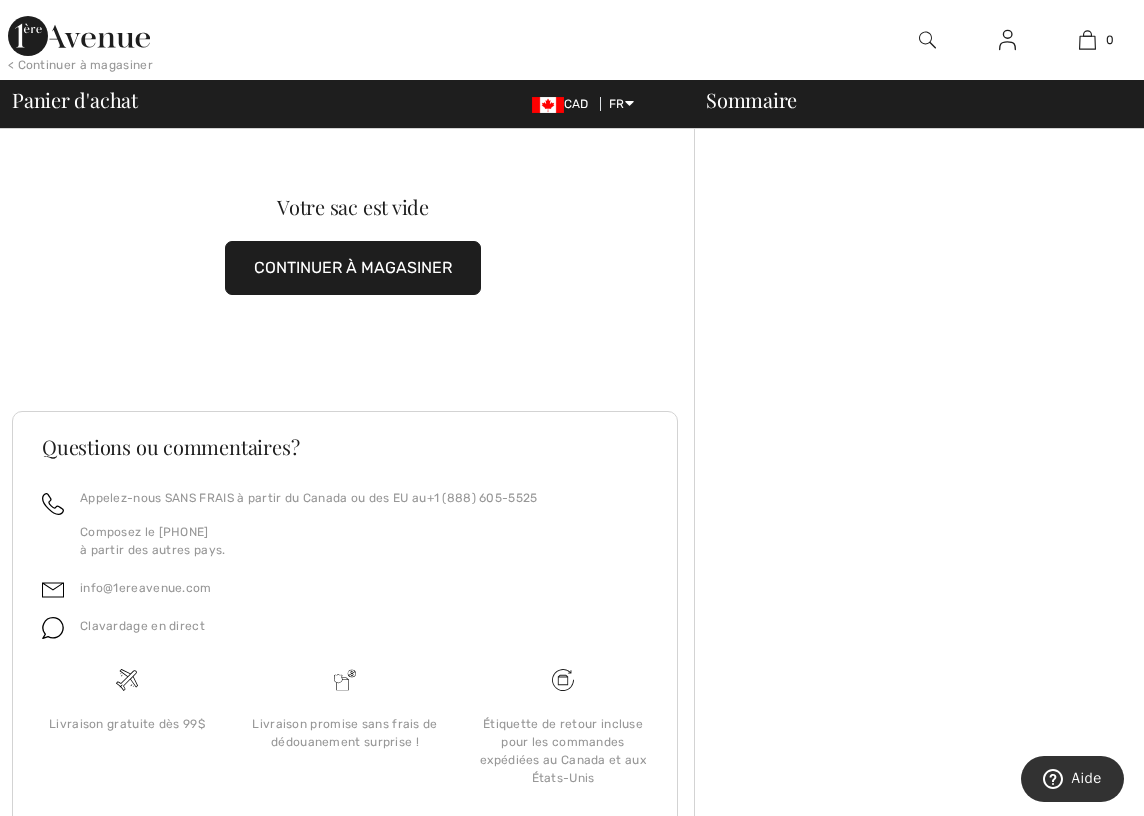 click on "CONTINUER À MAGASINER" at bounding box center (353, 268) 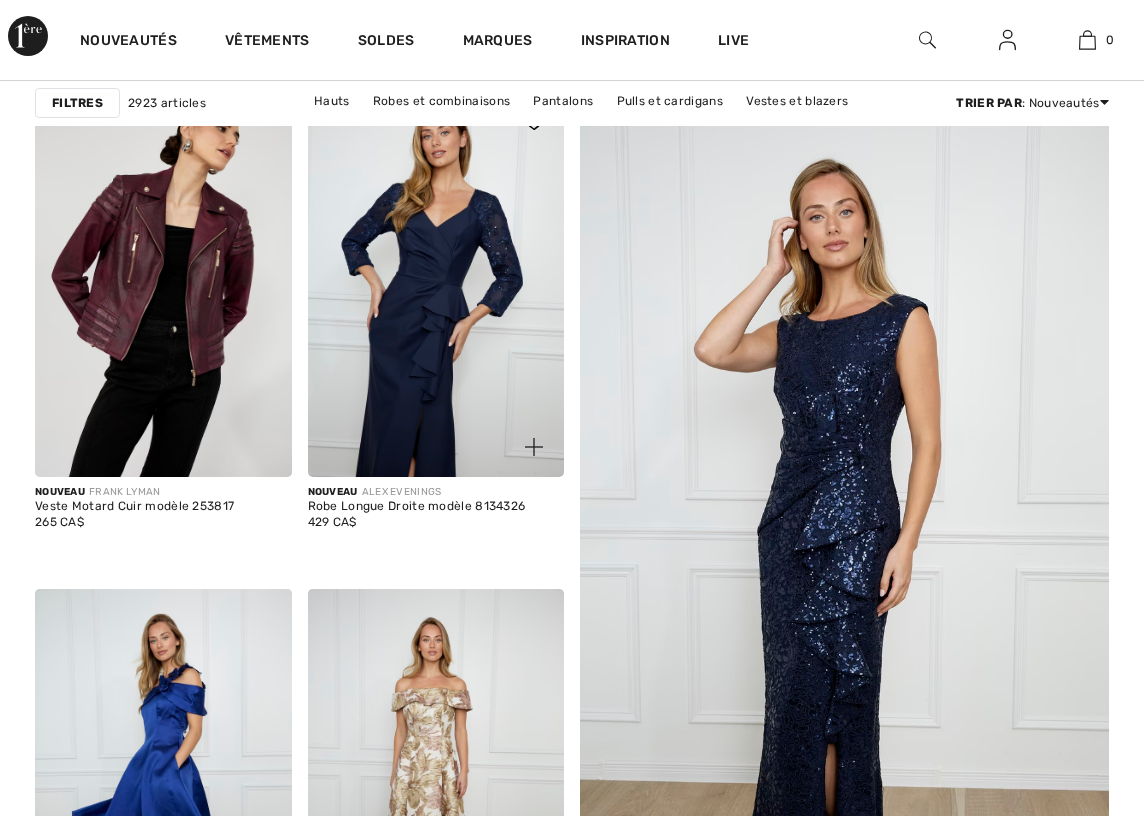 scroll, scrollTop: 300, scrollLeft: 0, axis: vertical 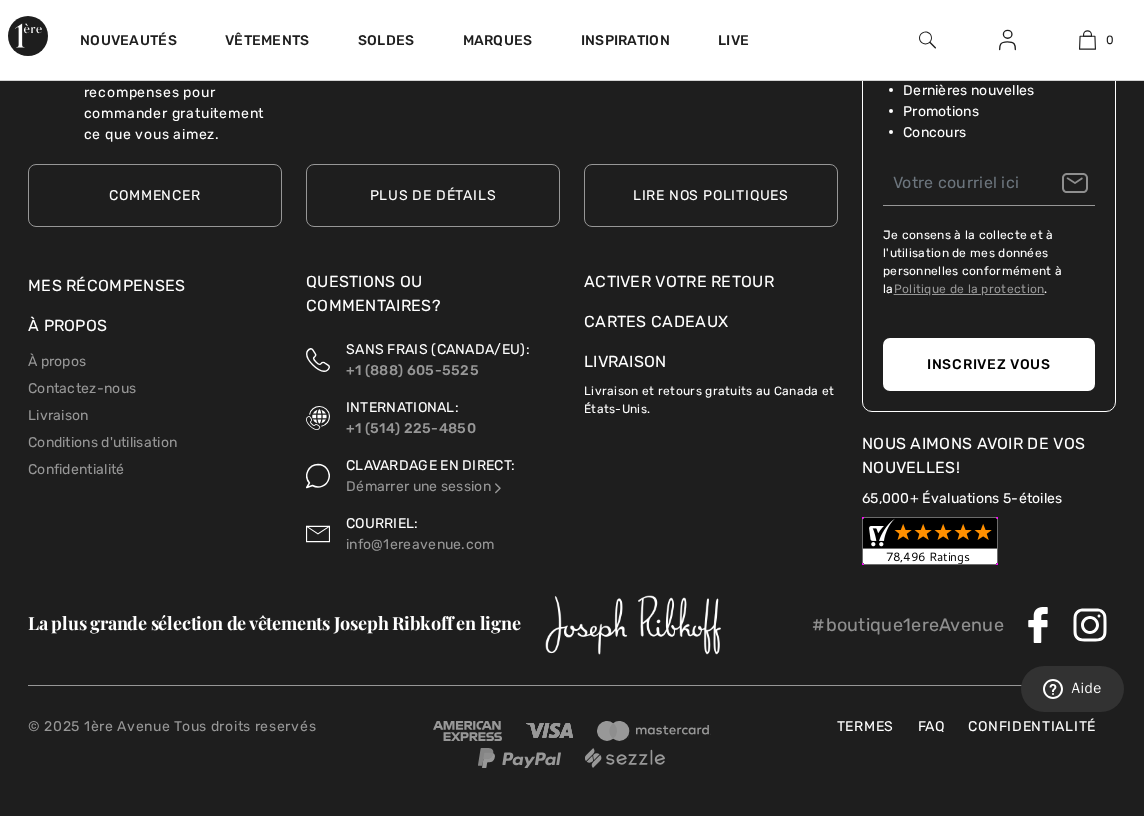 click on "Inscrivez vous" at bounding box center [989, 364] 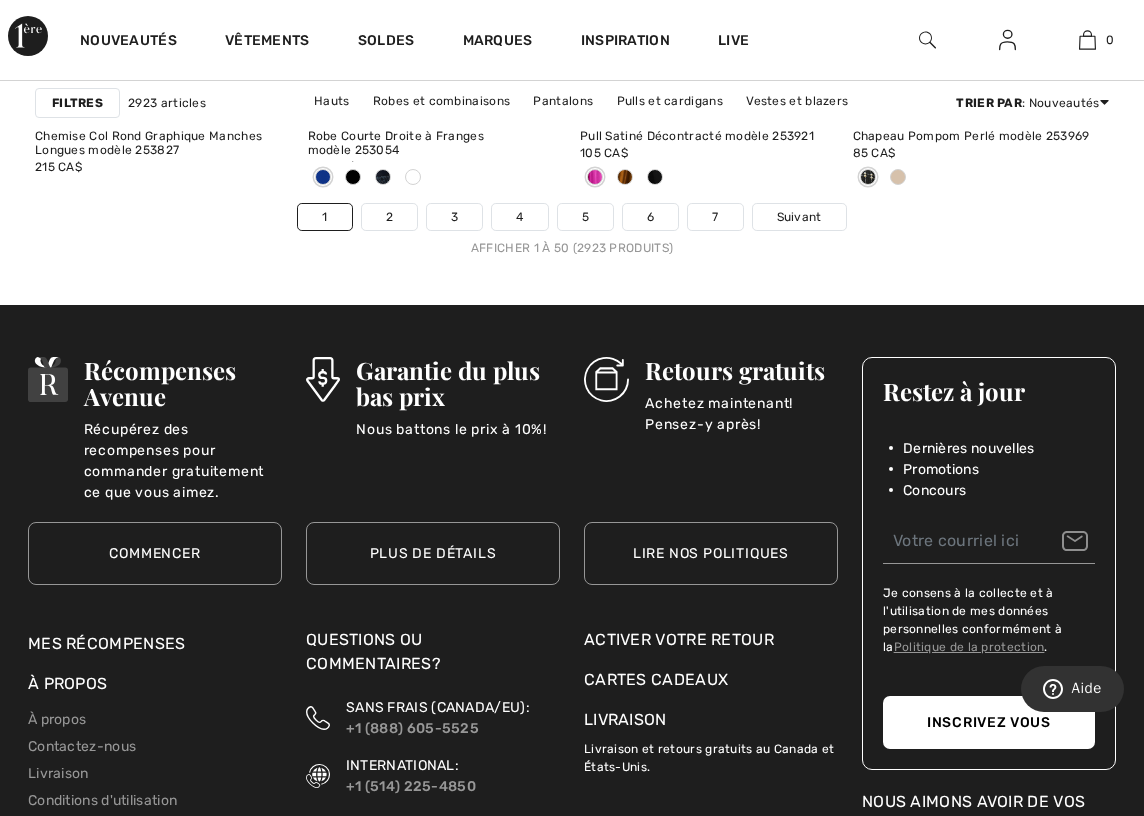 scroll, scrollTop: 7730, scrollLeft: 0, axis: vertical 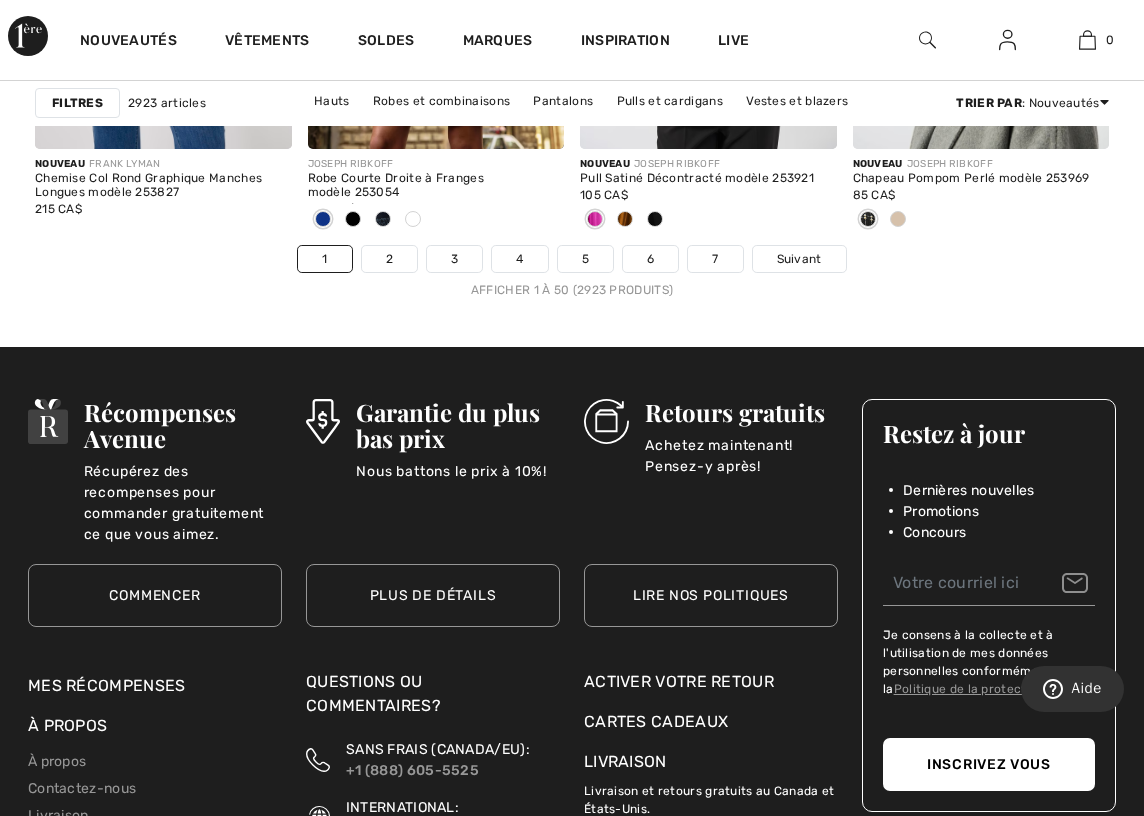 click on "Je consens à la collecte et à l'utilisation de mes données personnelles conformément à la  Politique de la protection ." at bounding box center (989, 662) 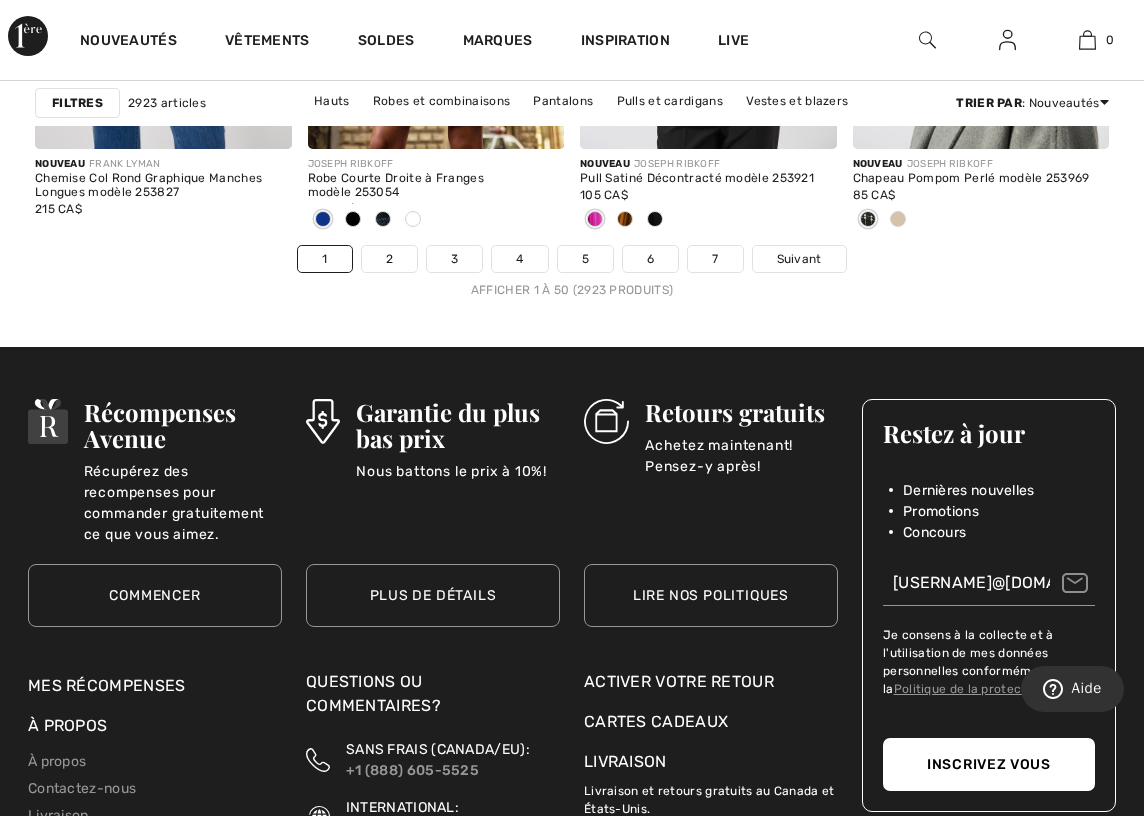click on "Inscrivez vous" at bounding box center (989, 764) 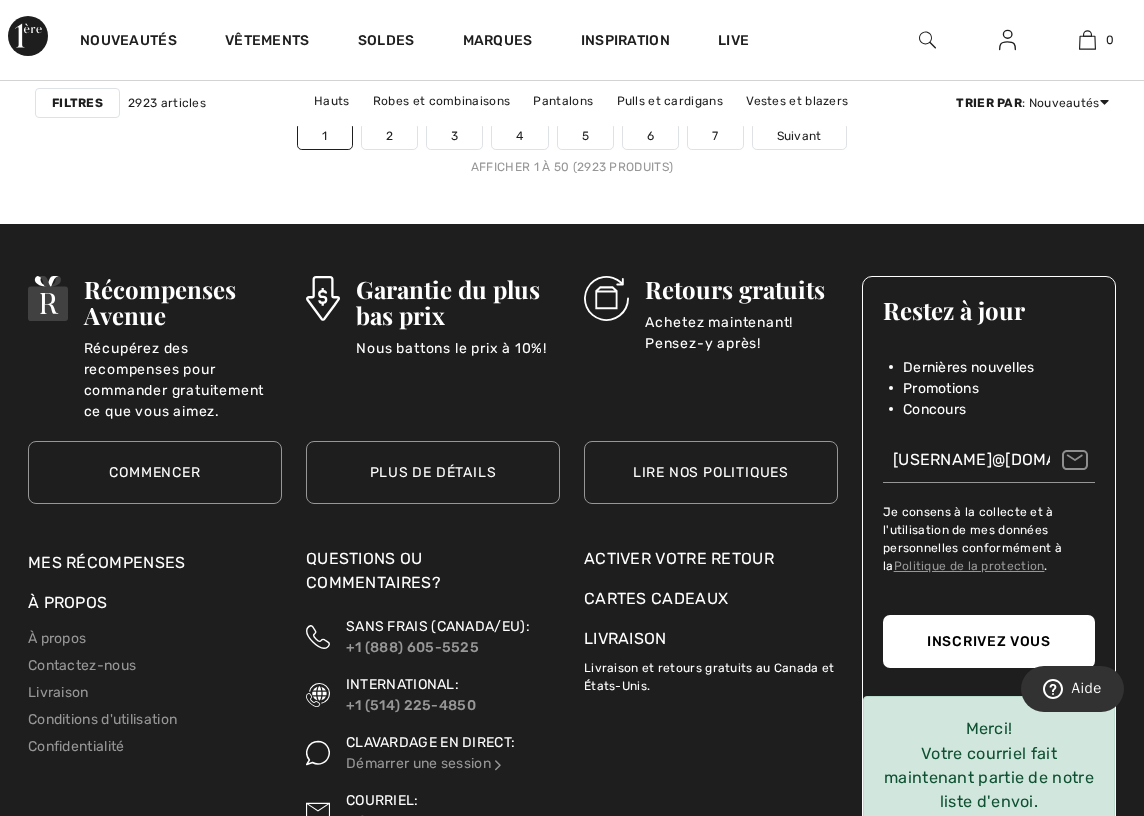scroll, scrollTop: 7830, scrollLeft: 0, axis: vertical 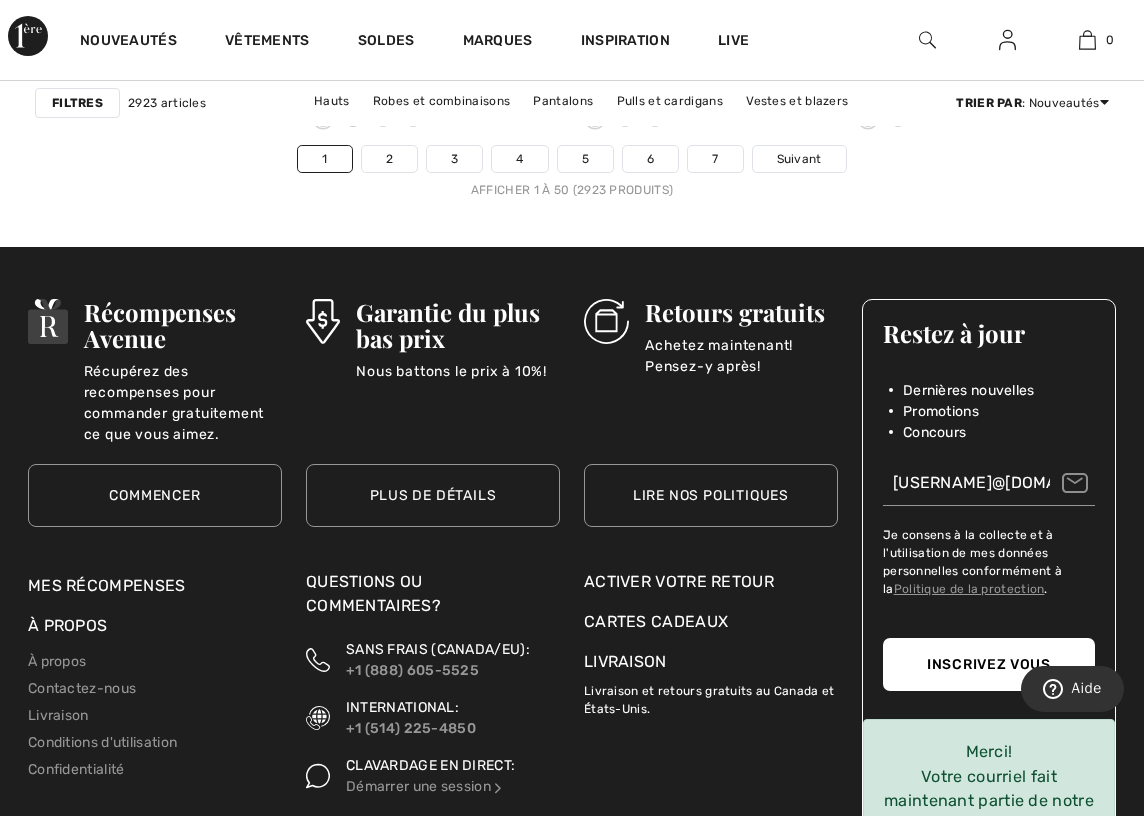 click on "Inscrivez vous" at bounding box center [989, 664] 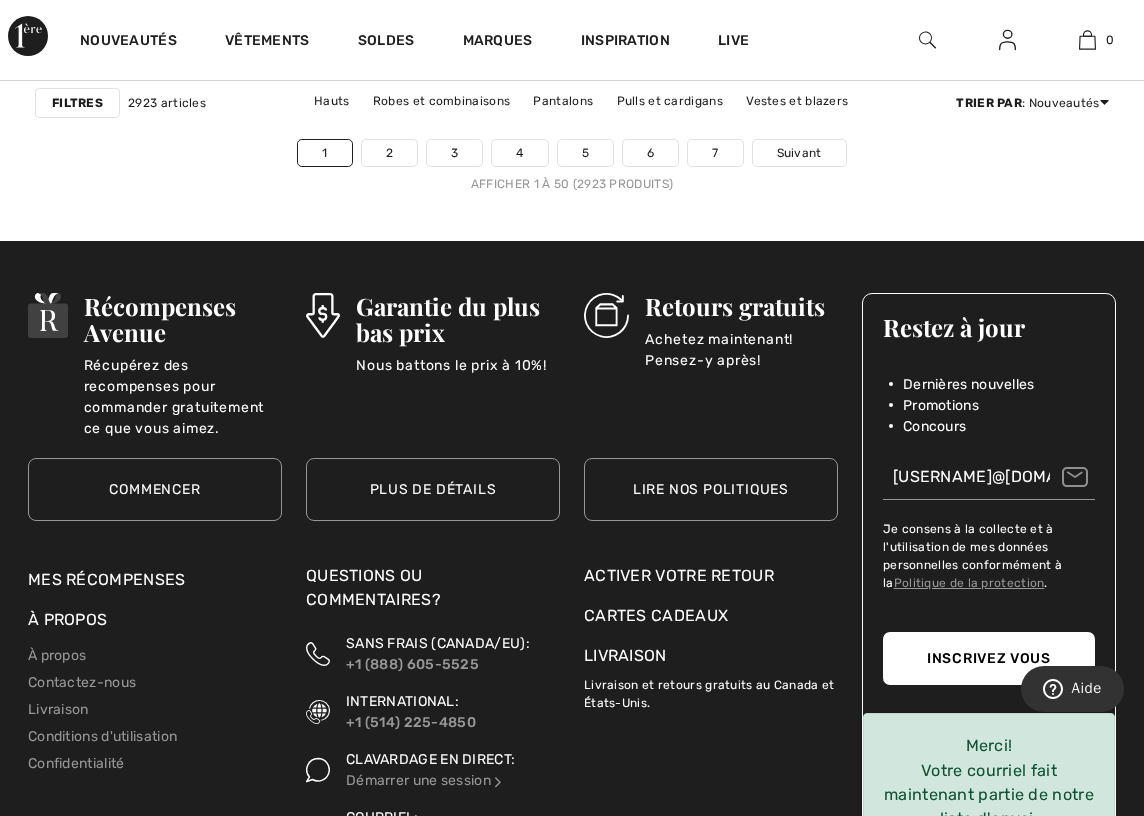 scroll, scrollTop: 7930, scrollLeft: 0, axis: vertical 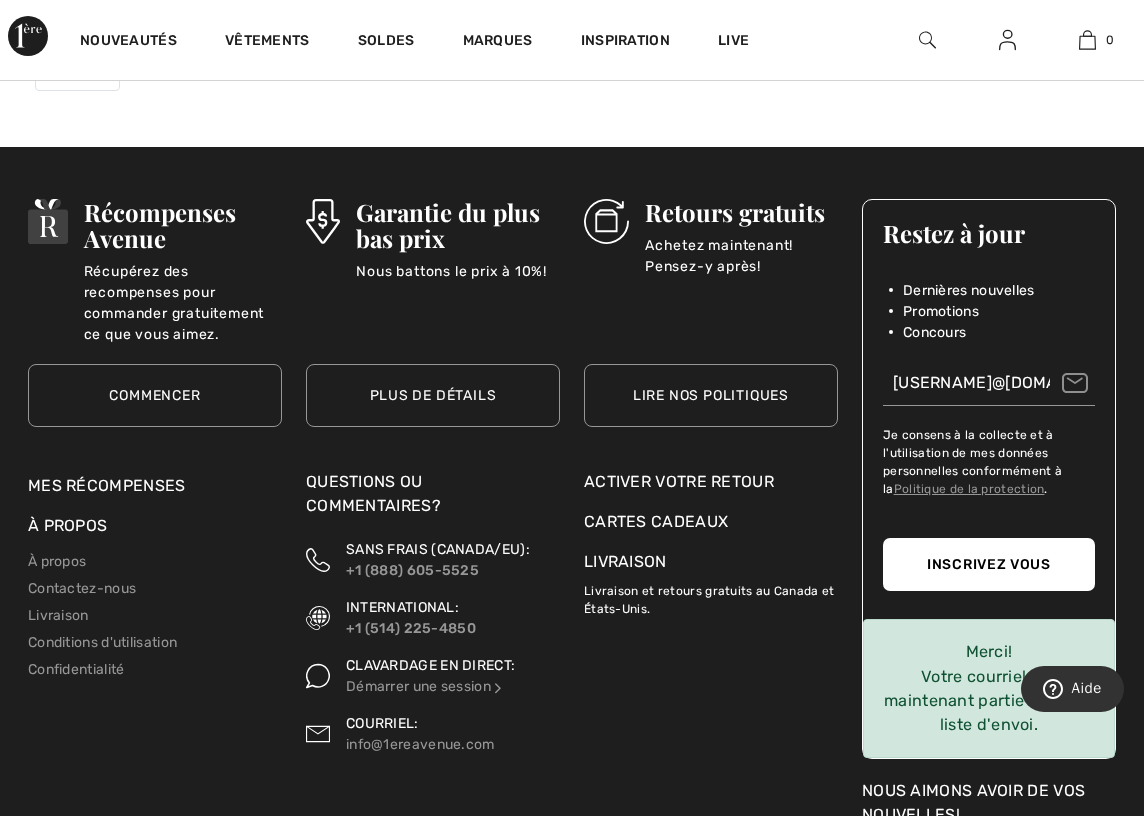 click on "Garantie du plus bas prix
Nous battons le prix à 10%!
Plus de détails
Retours gratuits
Achetez maintenant! Pensez-y après!" at bounding box center (711, 545) 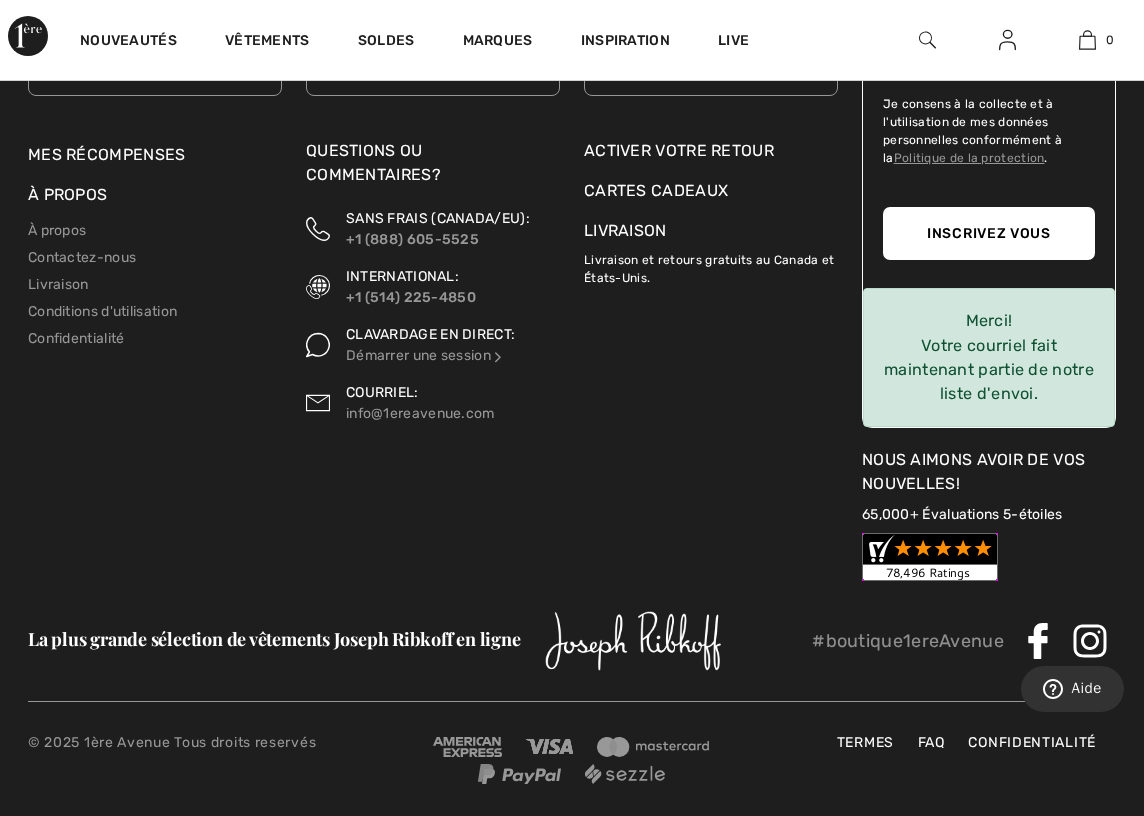 scroll, scrollTop: 8277, scrollLeft: 0, axis: vertical 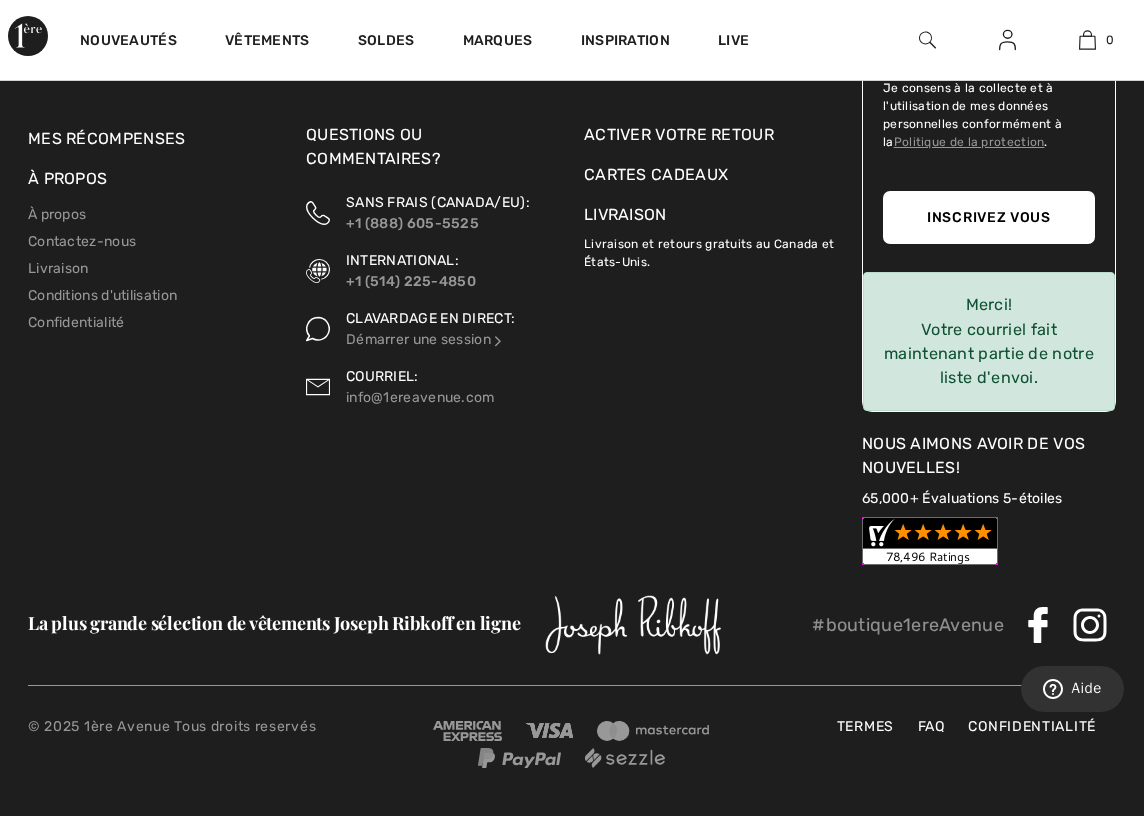 click on "Récompenses Avenue
Récupérez des recompenses pour commander gratuitement ce que vous aimez.
Commencer
Commencer
Mes récompenses" at bounding box center [155, 198] 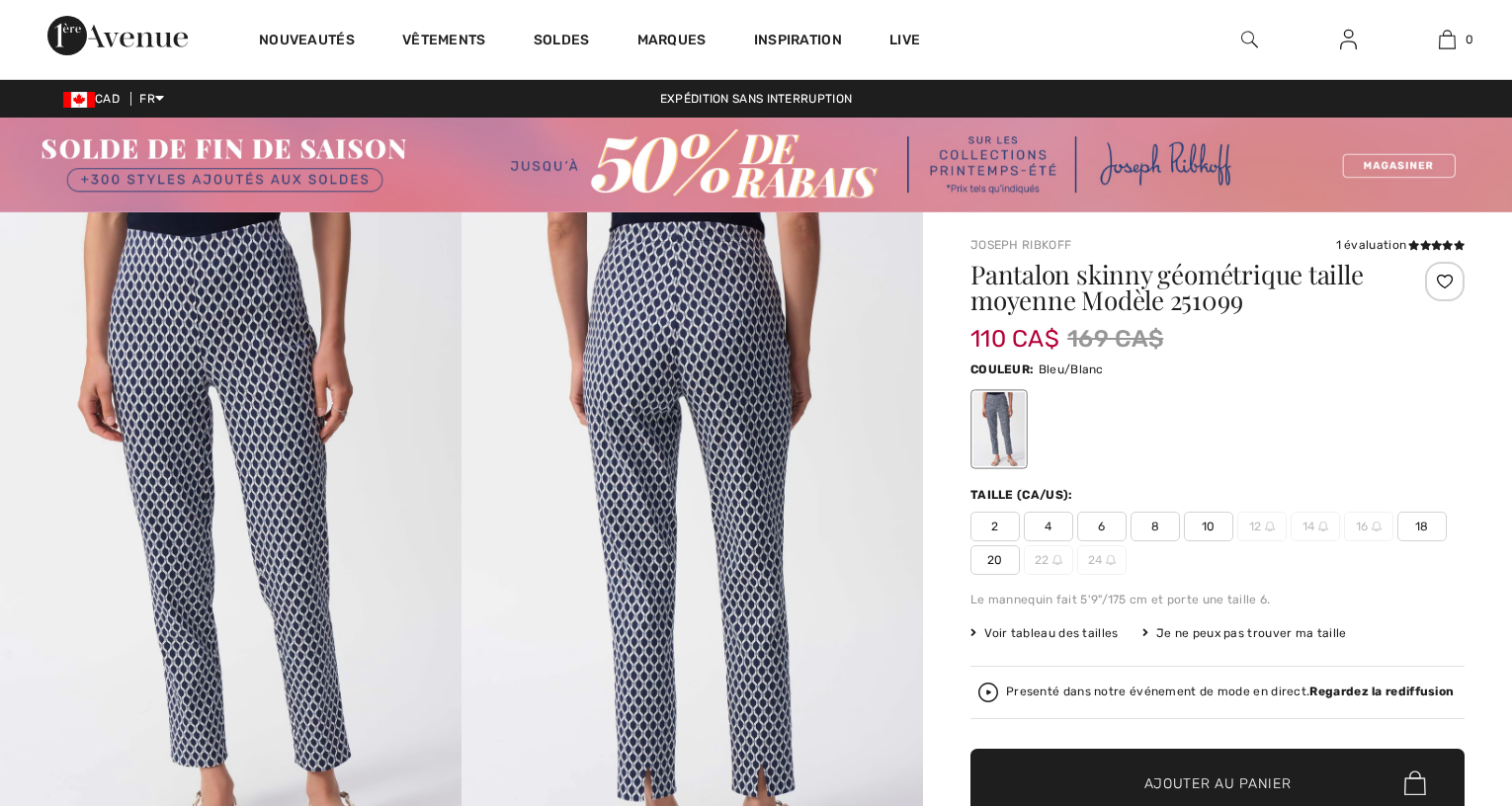 scroll, scrollTop: 0, scrollLeft: 0, axis: both 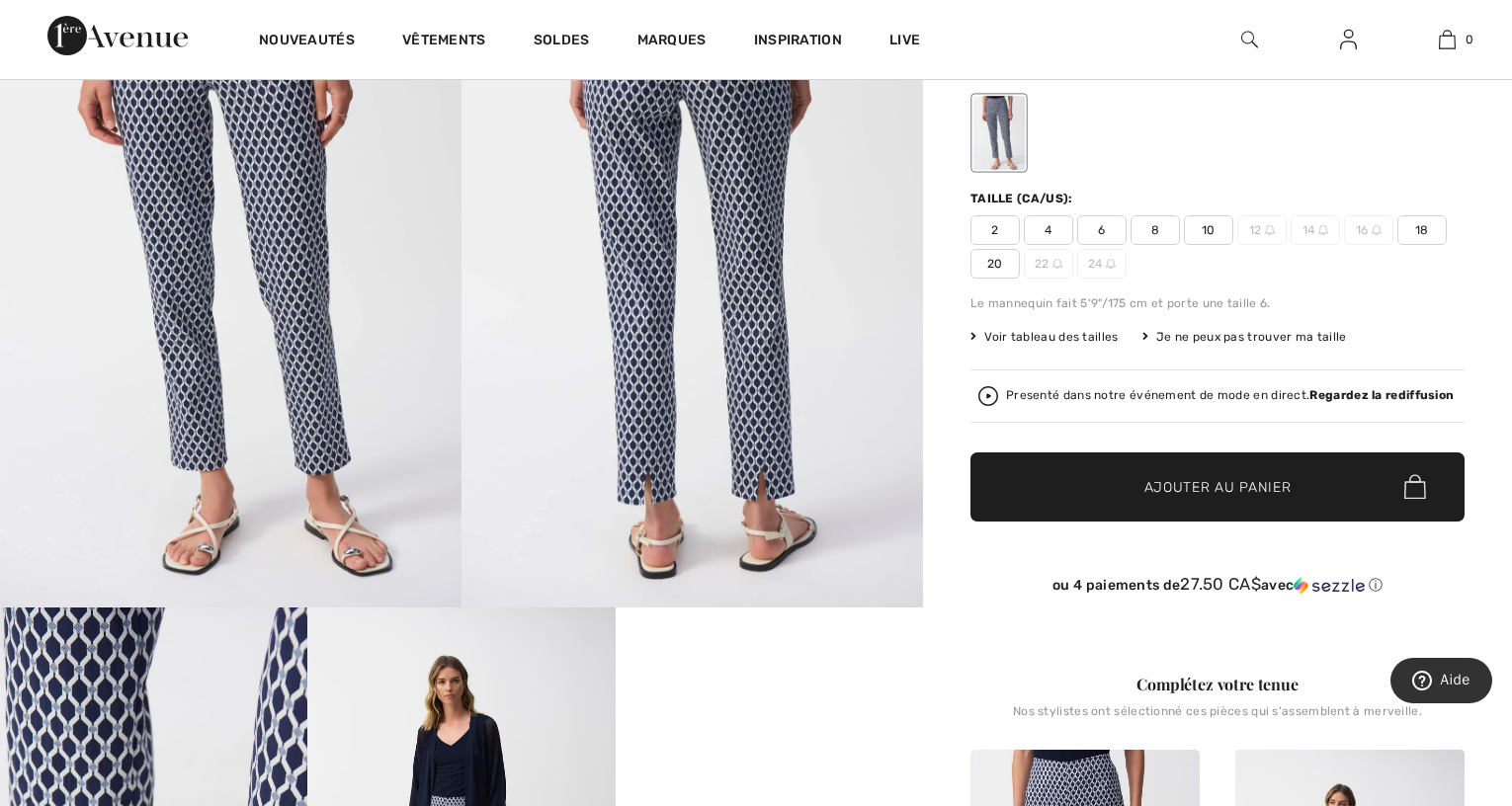 click on "6" at bounding box center (1102, 230) 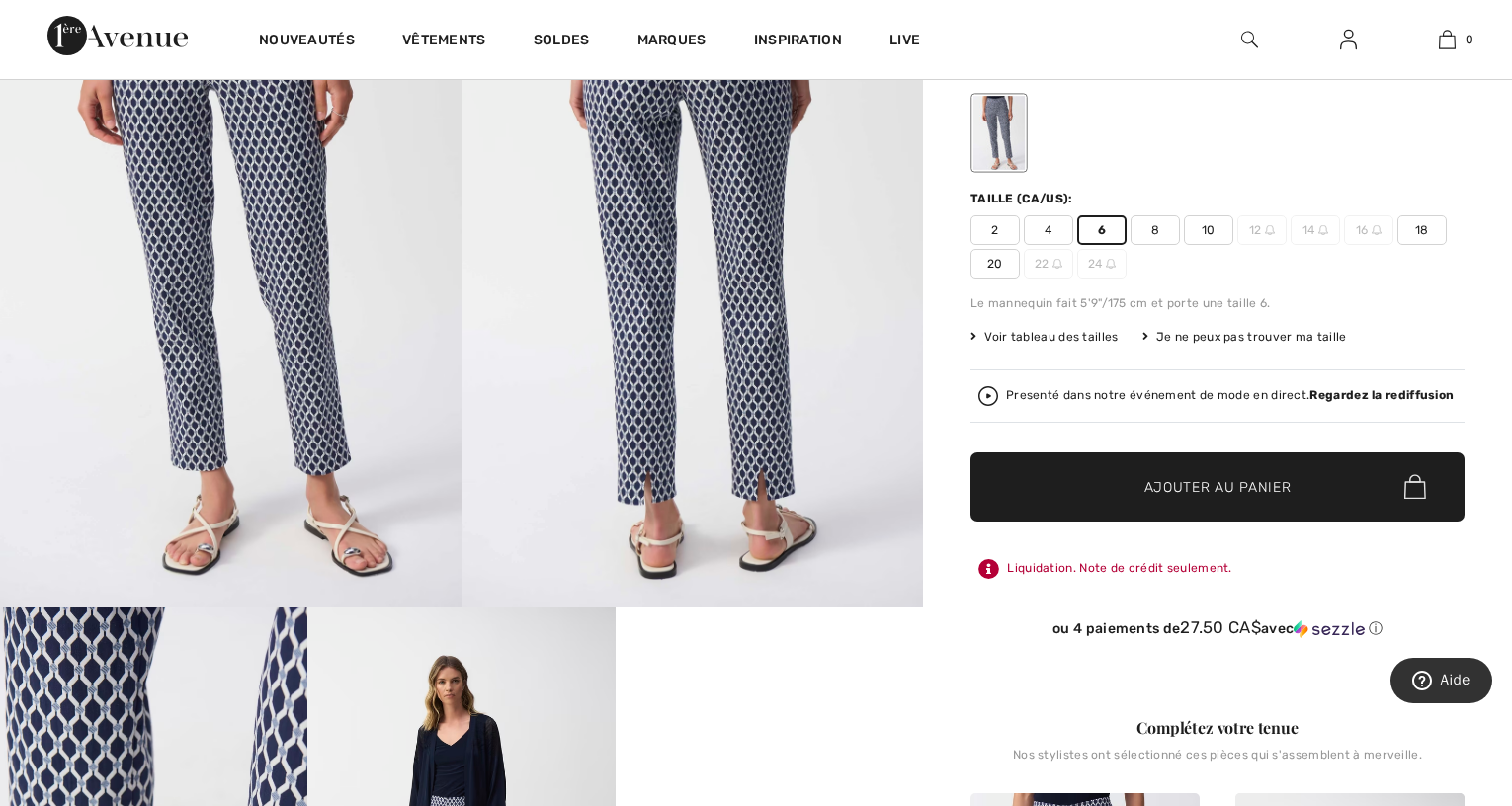 click on "Ajouter au panier" at bounding box center (1218, 486) 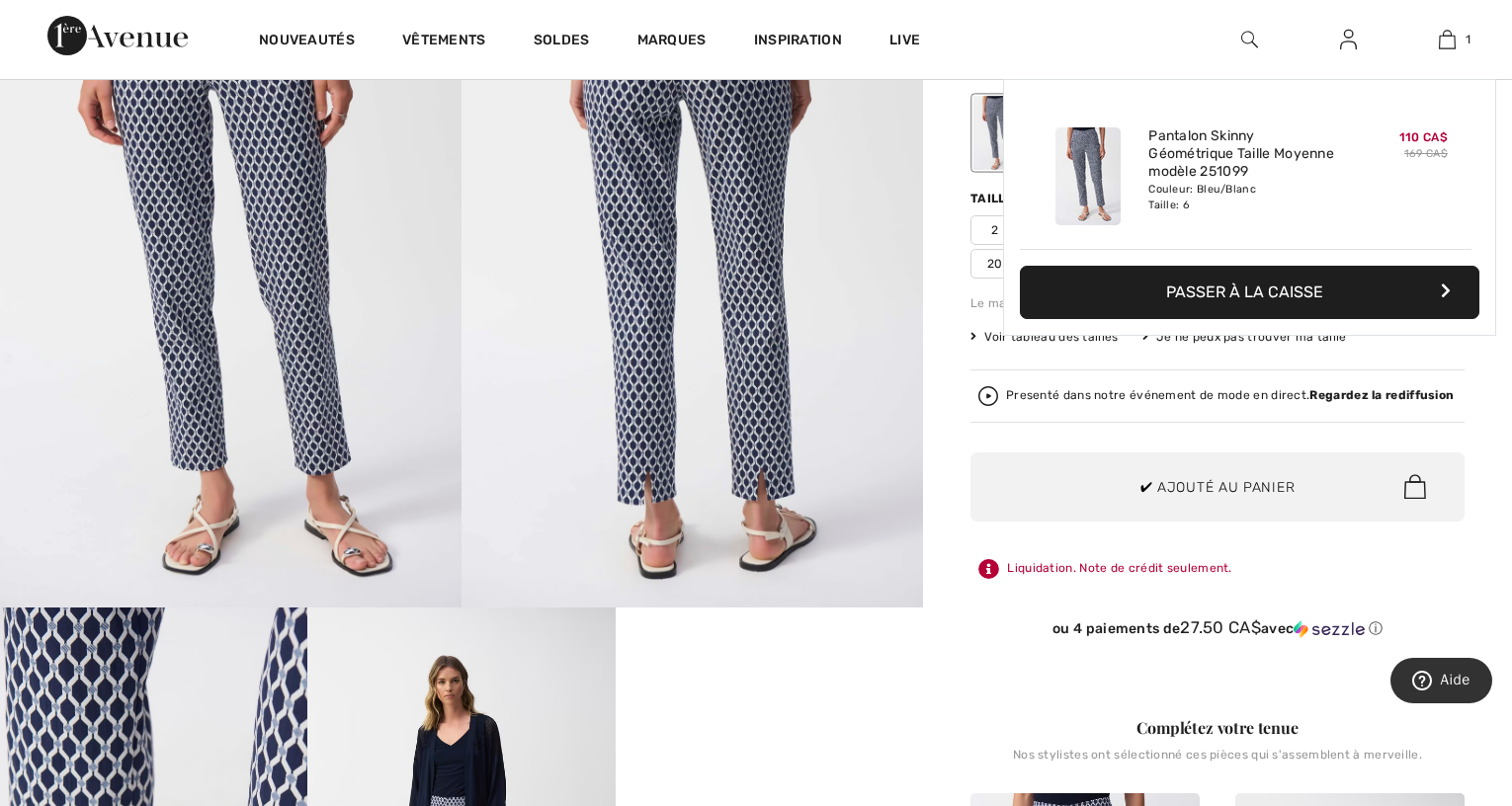 scroll, scrollTop: 0, scrollLeft: 0, axis: both 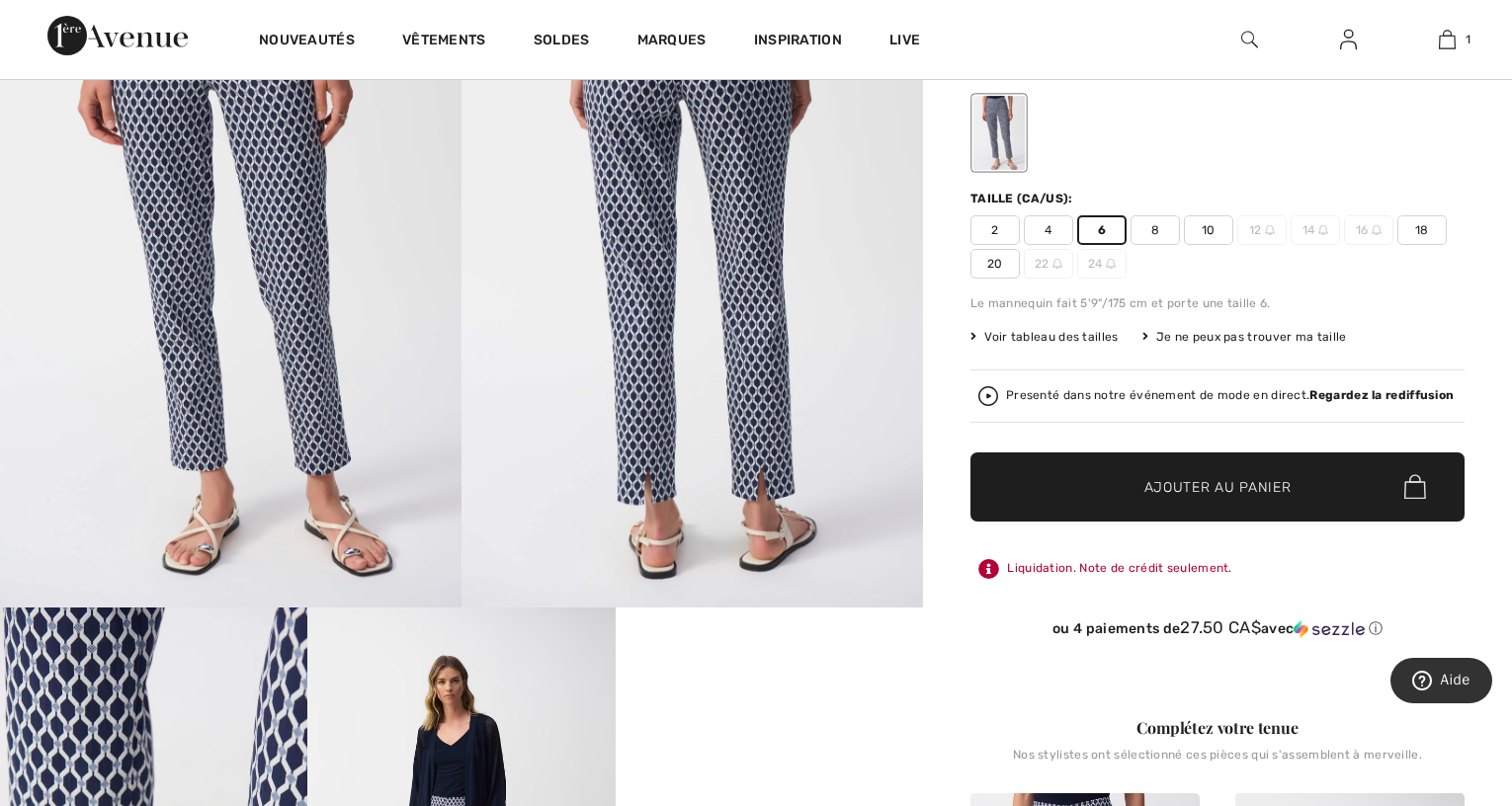 click on "Ajouter au panier" at bounding box center (1218, 486) 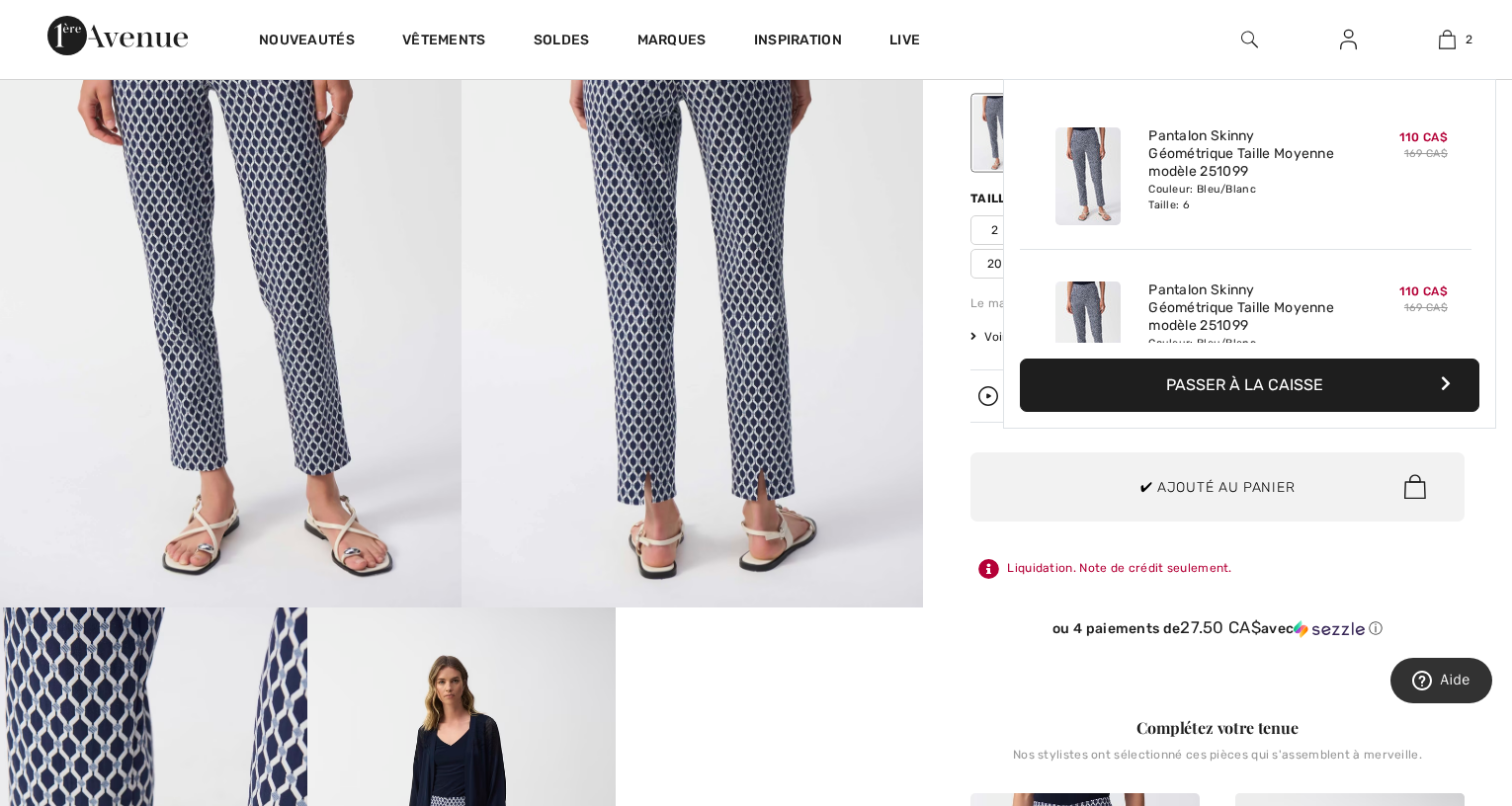scroll, scrollTop: 61, scrollLeft: 0, axis: vertical 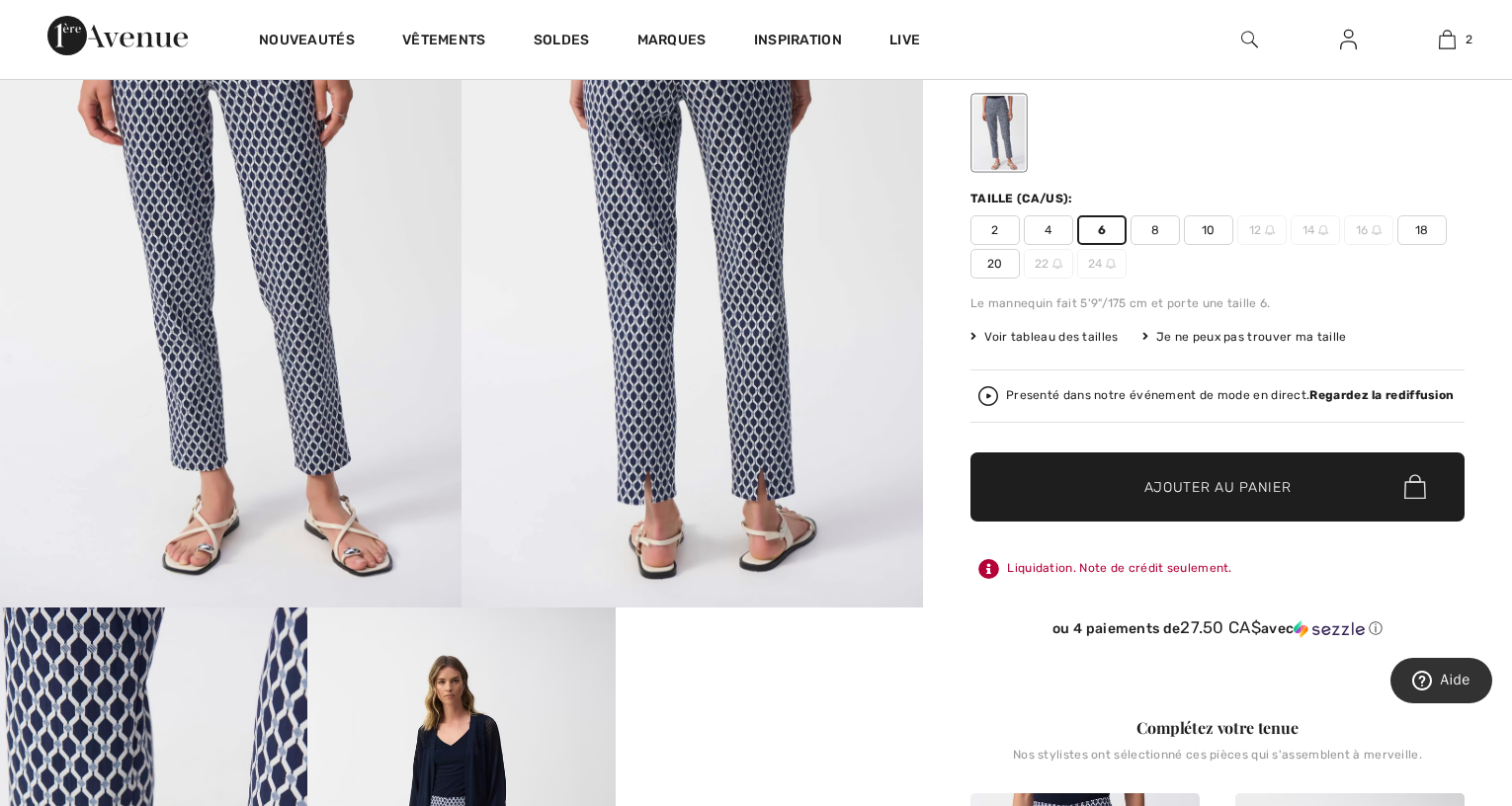 click on "Ajouter au panier" at bounding box center (1218, 486) 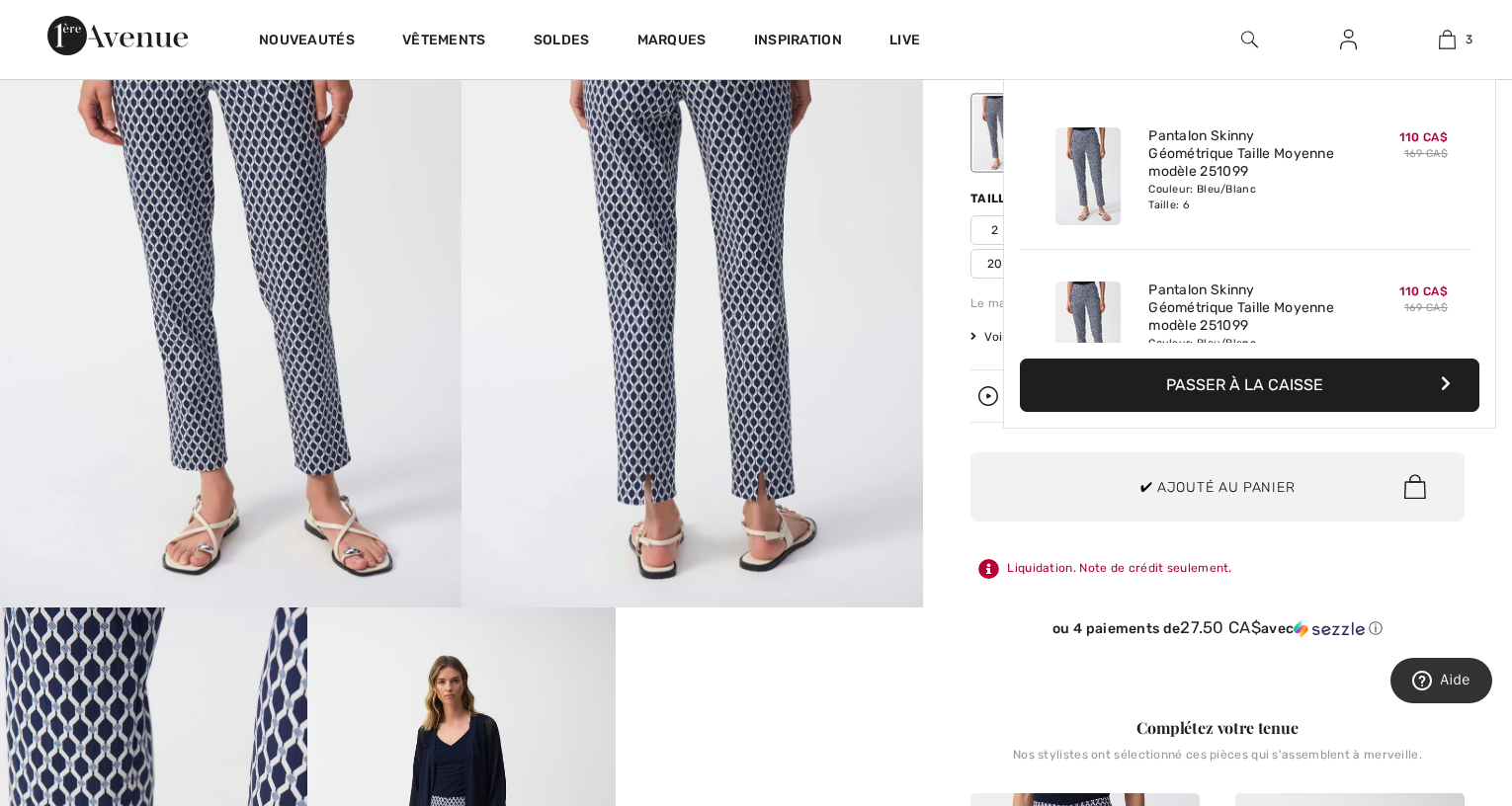 scroll, scrollTop: 0, scrollLeft: 0, axis: both 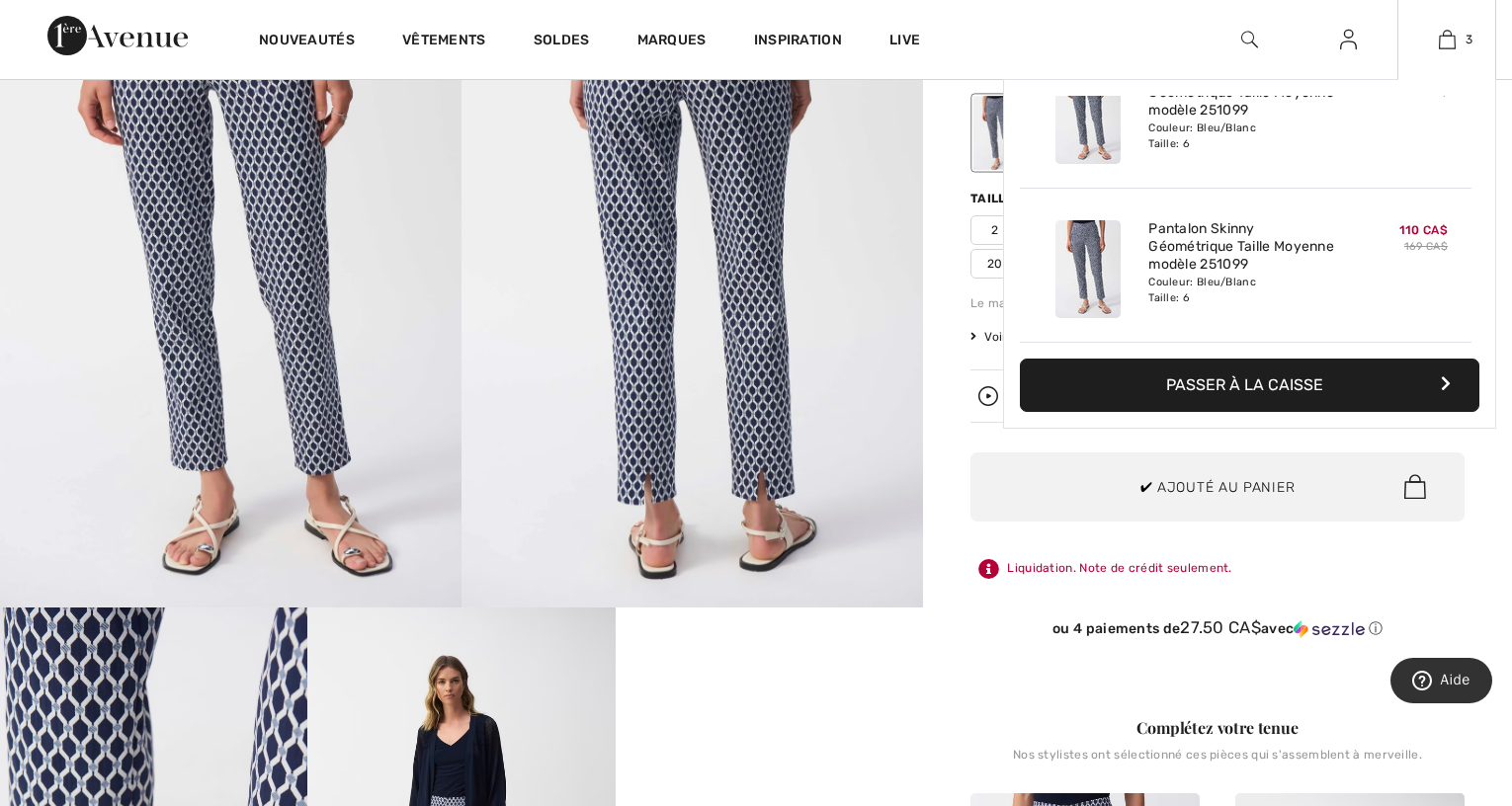 drag, startPoint x: 1191, startPoint y: 375, endPoint x: 1209, endPoint y: 368, distance: 19.313208 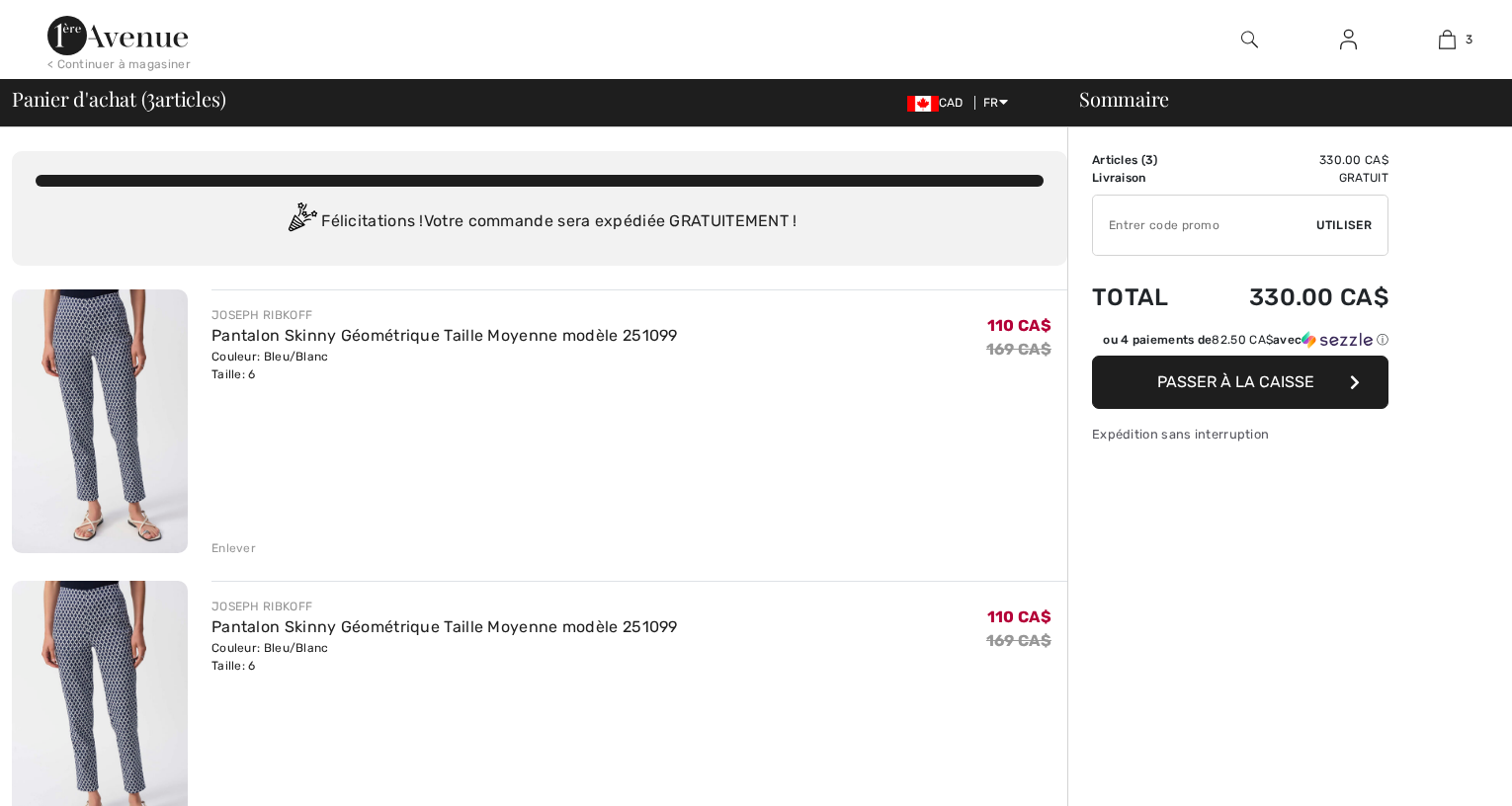 scroll, scrollTop: 0, scrollLeft: 0, axis: both 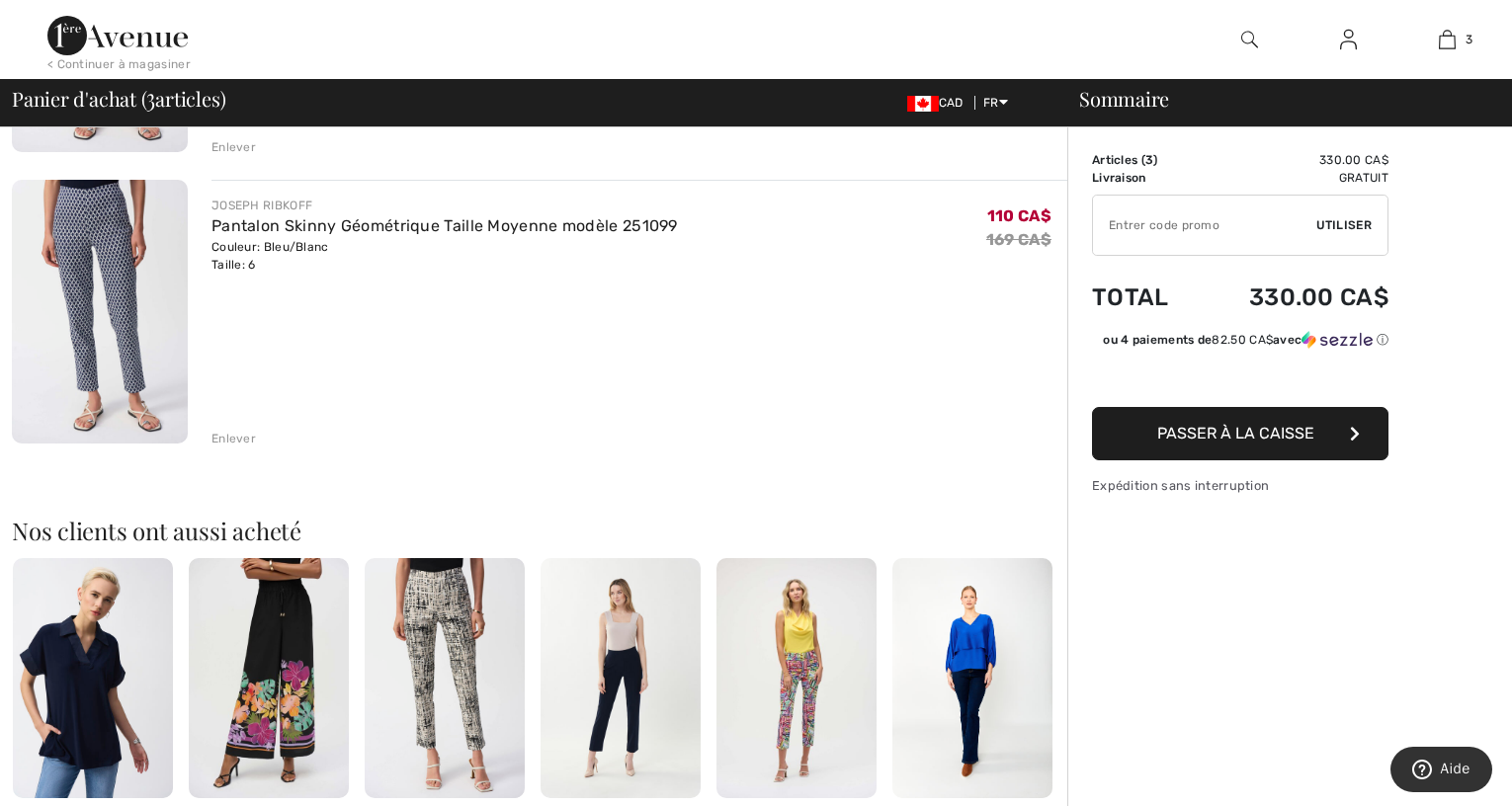 click on "Enlever" at bounding box center [233, 439] 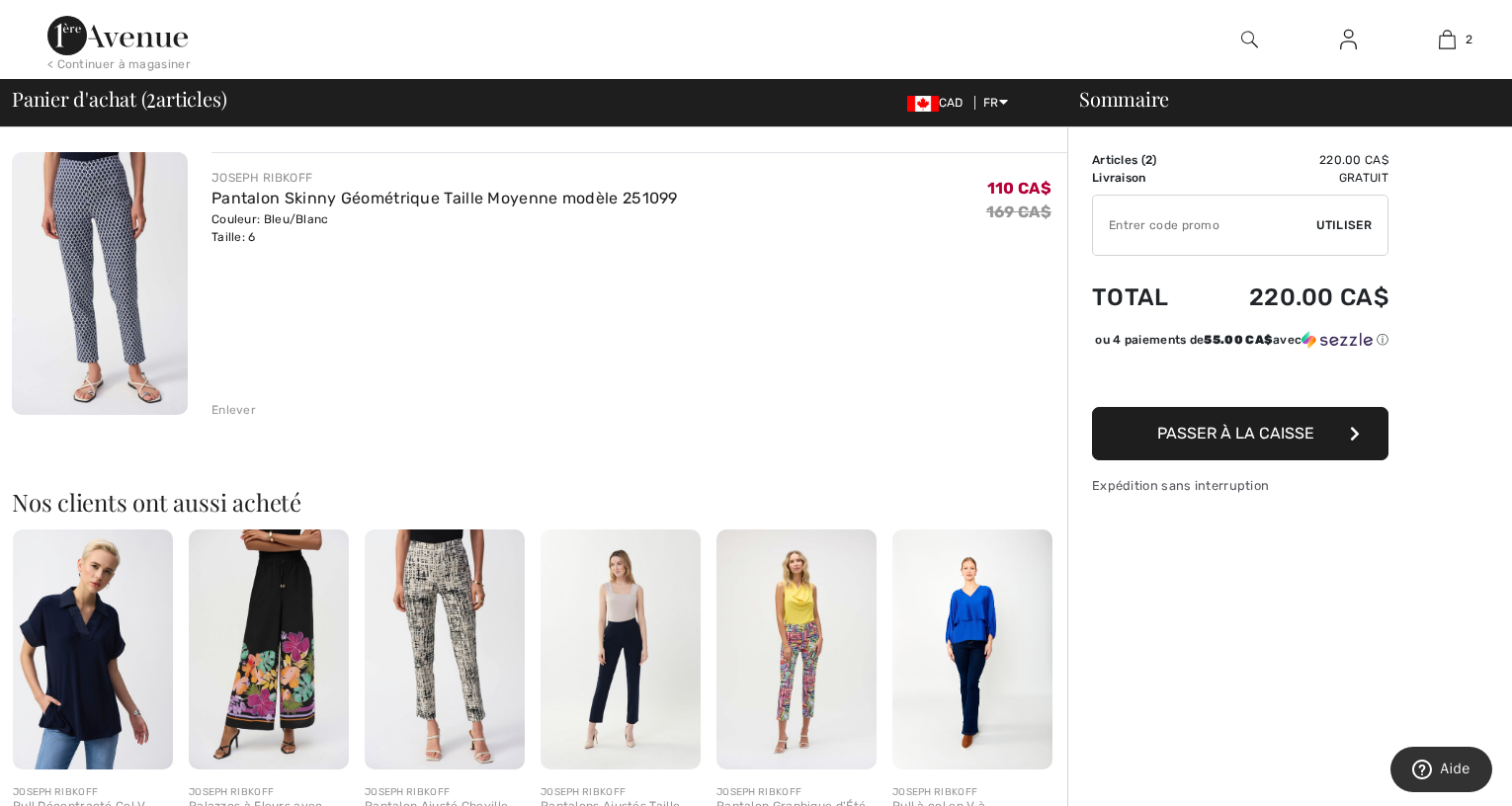 scroll, scrollTop: 395, scrollLeft: 0, axis: vertical 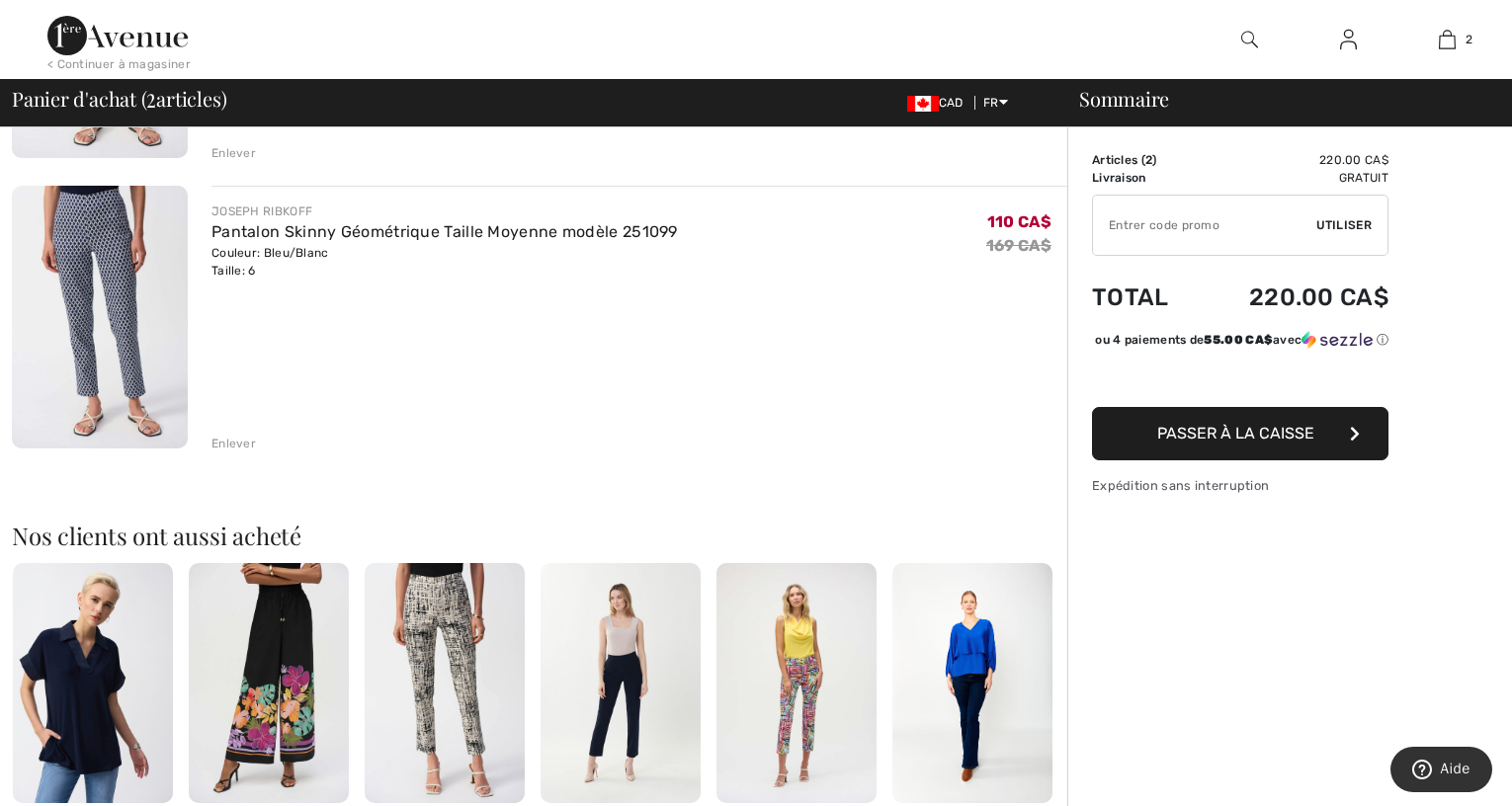 click on "Enlever" at bounding box center (233, 443) 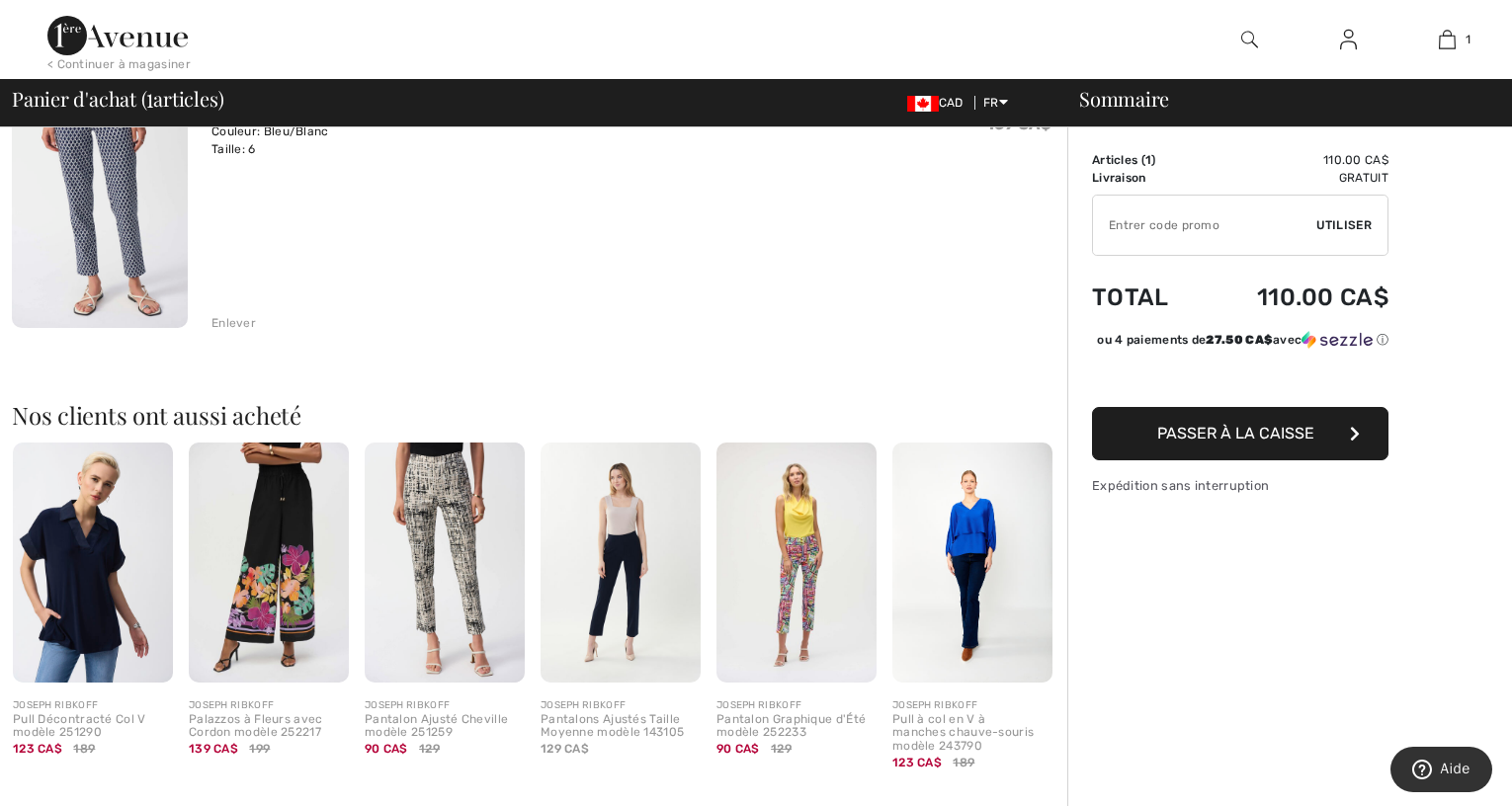 scroll, scrollTop: 0, scrollLeft: 0, axis: both 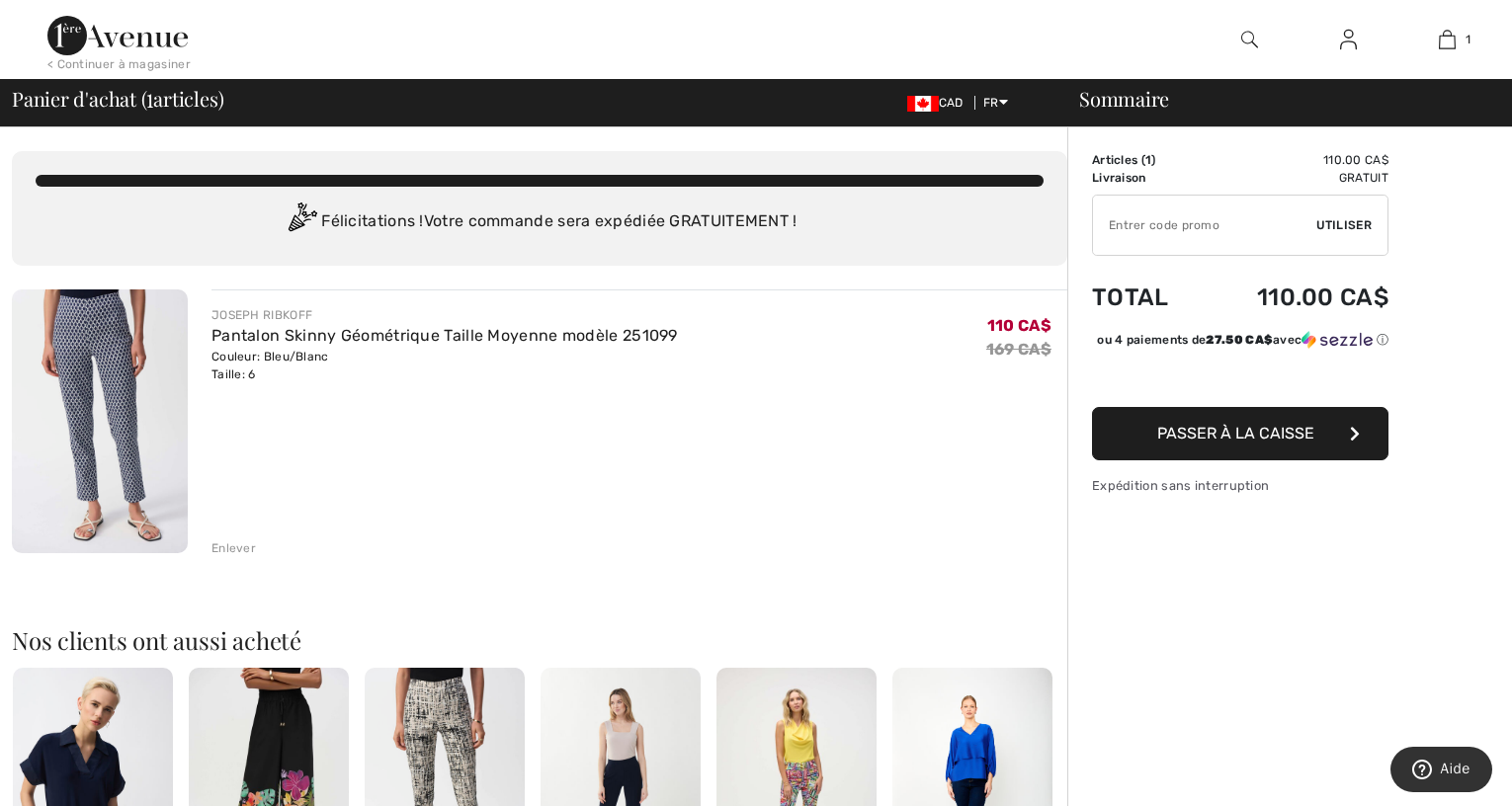 click on "Passer à la caisse" at bounding box center (1240, 434) 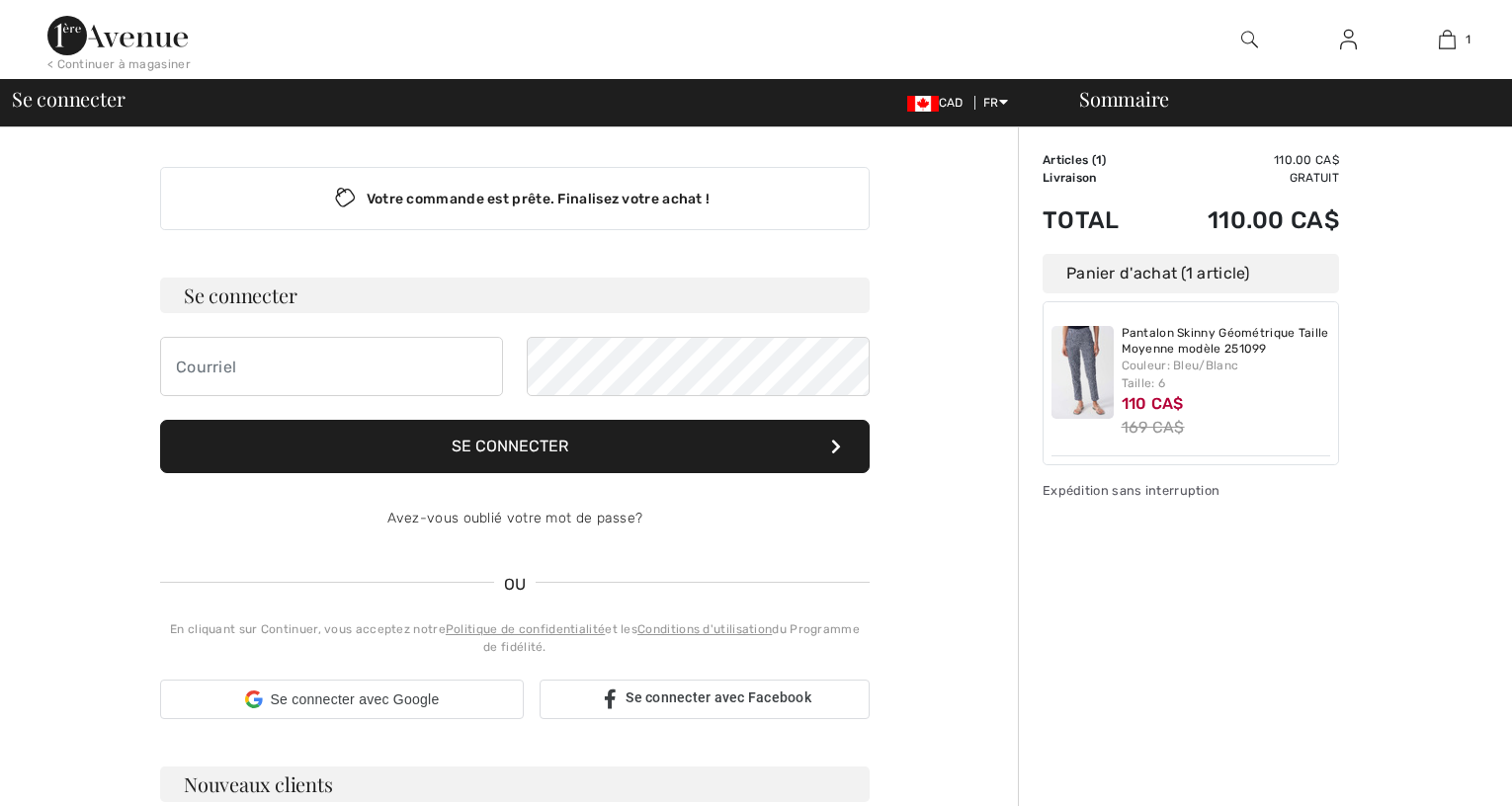 scroll, scrollTop: 0, scrollLeft: 0, axis: both 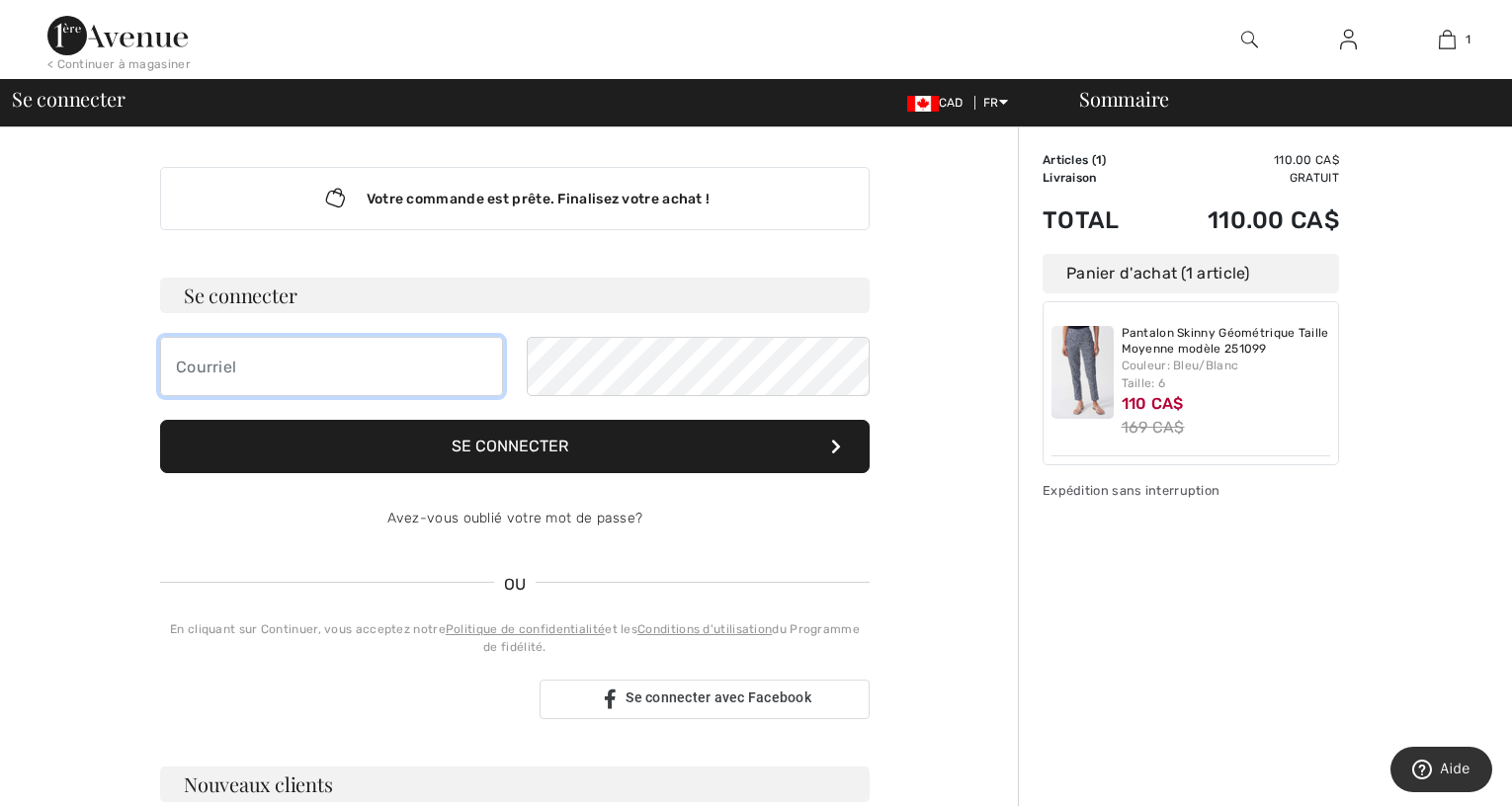 click at bounding box center [331, 366] 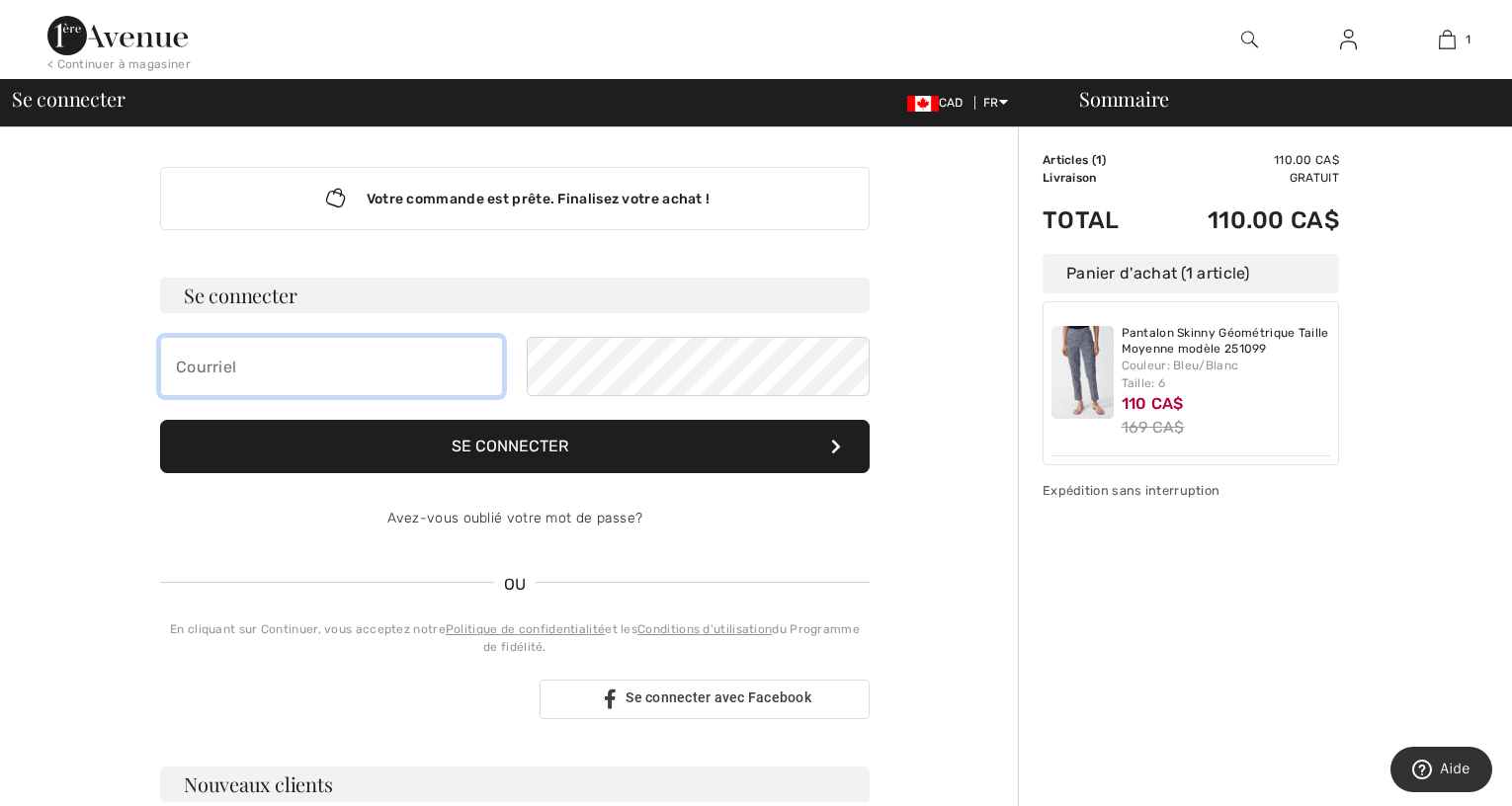 type on "hlnggn3@[EXAMPLE.COM]" 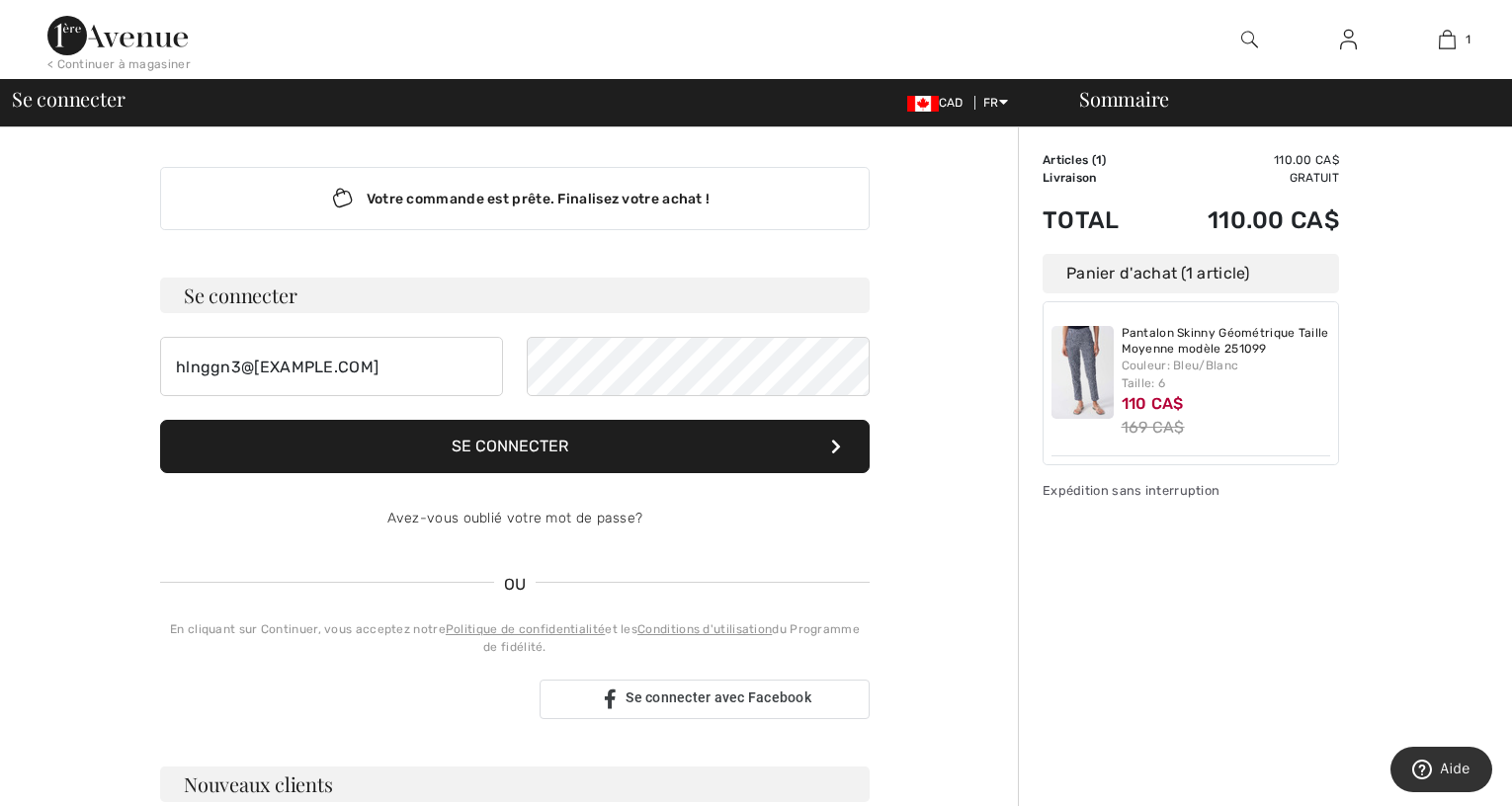 click on "Se connecter
hlnggn3@[EXAMPLE.COM]
Se connecter
Avez-vous oublié votre mot de passe?" at bounding box center [515, 413] 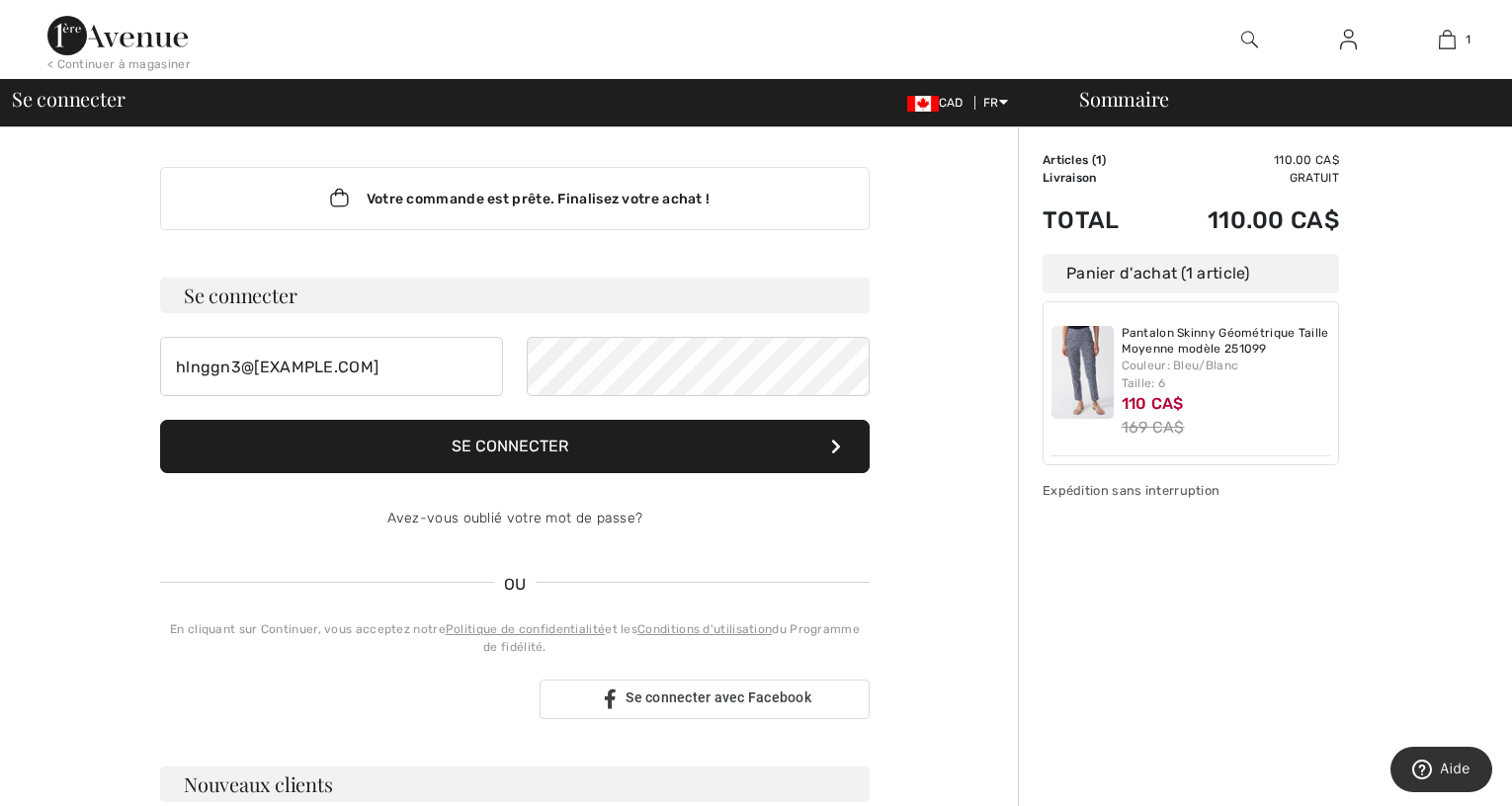 click on "Se connecter" at bounding box center (515, 446) 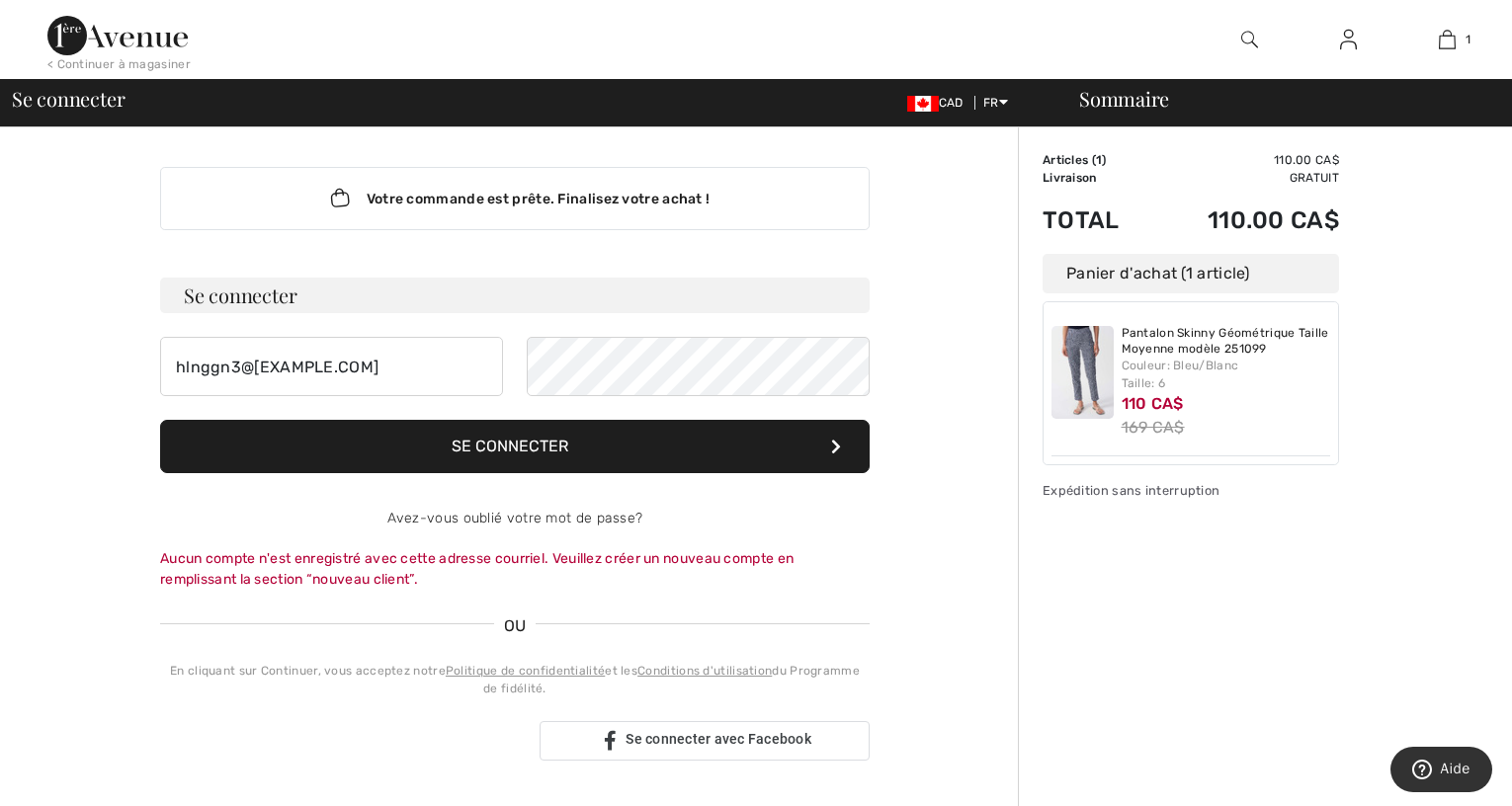 click on "Sommaire			 Description
Articles ( 1 )
110.00 CA$
Code promo 0.00 CA$
Livraison
Gratuit
Tax1 0.00 CA$
Tax2 0.00 CA$
Taxes & Droits de douane 0.00 CA$
Total
110.00 CA$
Panier d'achat (1 article)
Pantalon Skinny Géométrique Taille Moyenne modèle 251099
Couleur: Bleu/Blanc Taille: 6
110 CA$
169 CA$
Expédition sans interruption" at bounding box center (1265, 731) 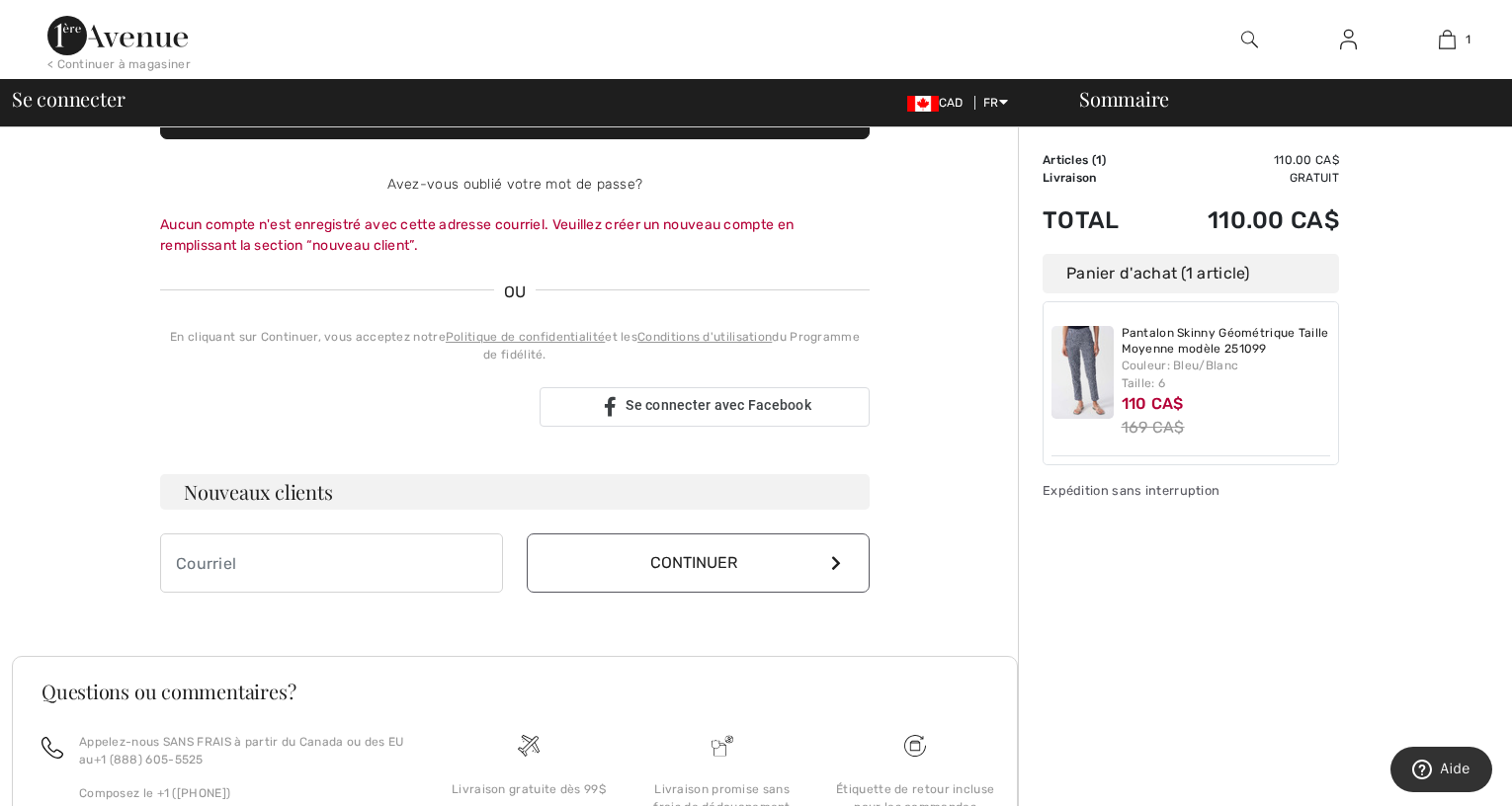 scroll, scrollTop: 395, scrollLeft: 0, axis: vertical 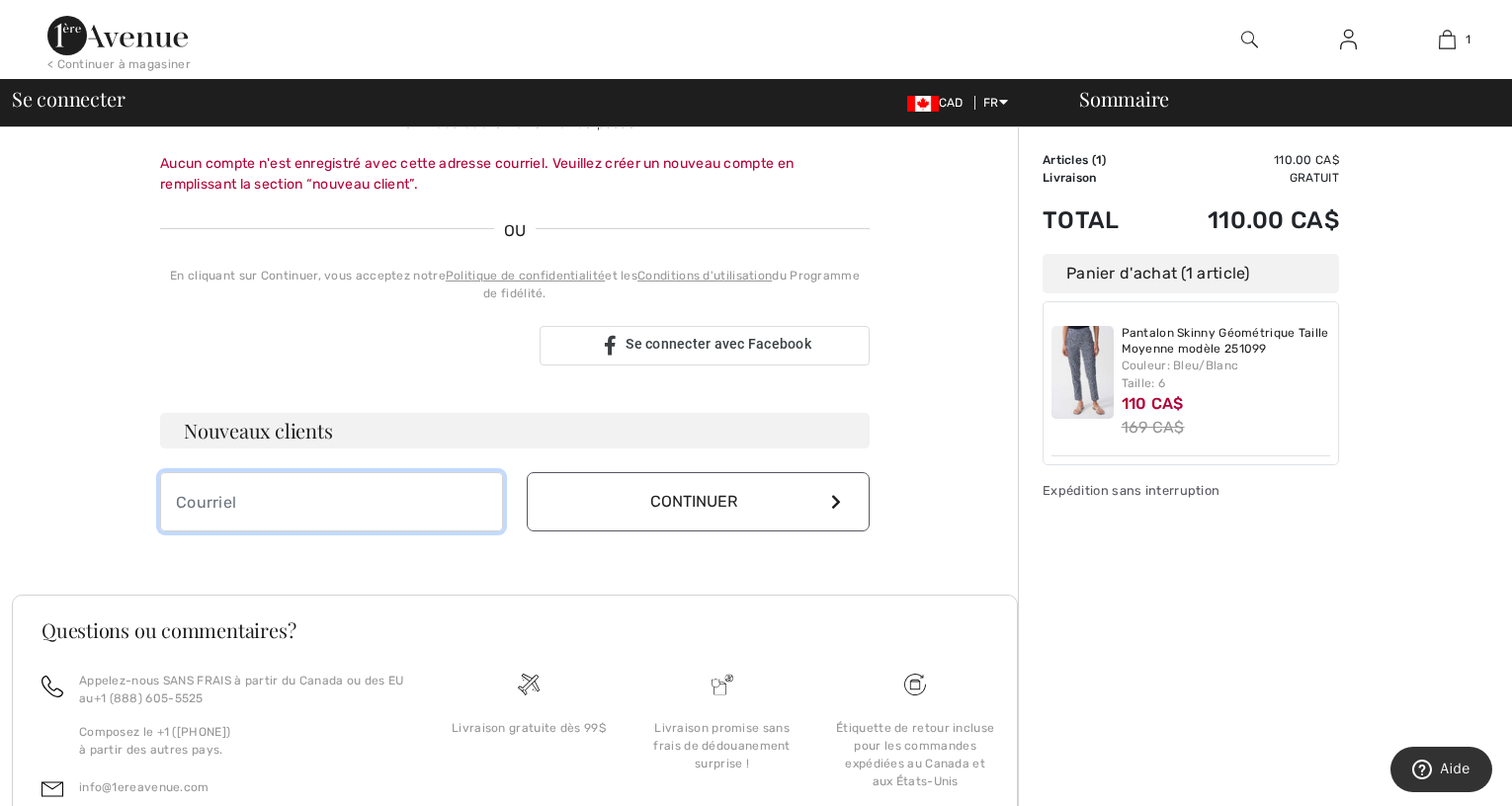 click at bounding box center [331, 502] 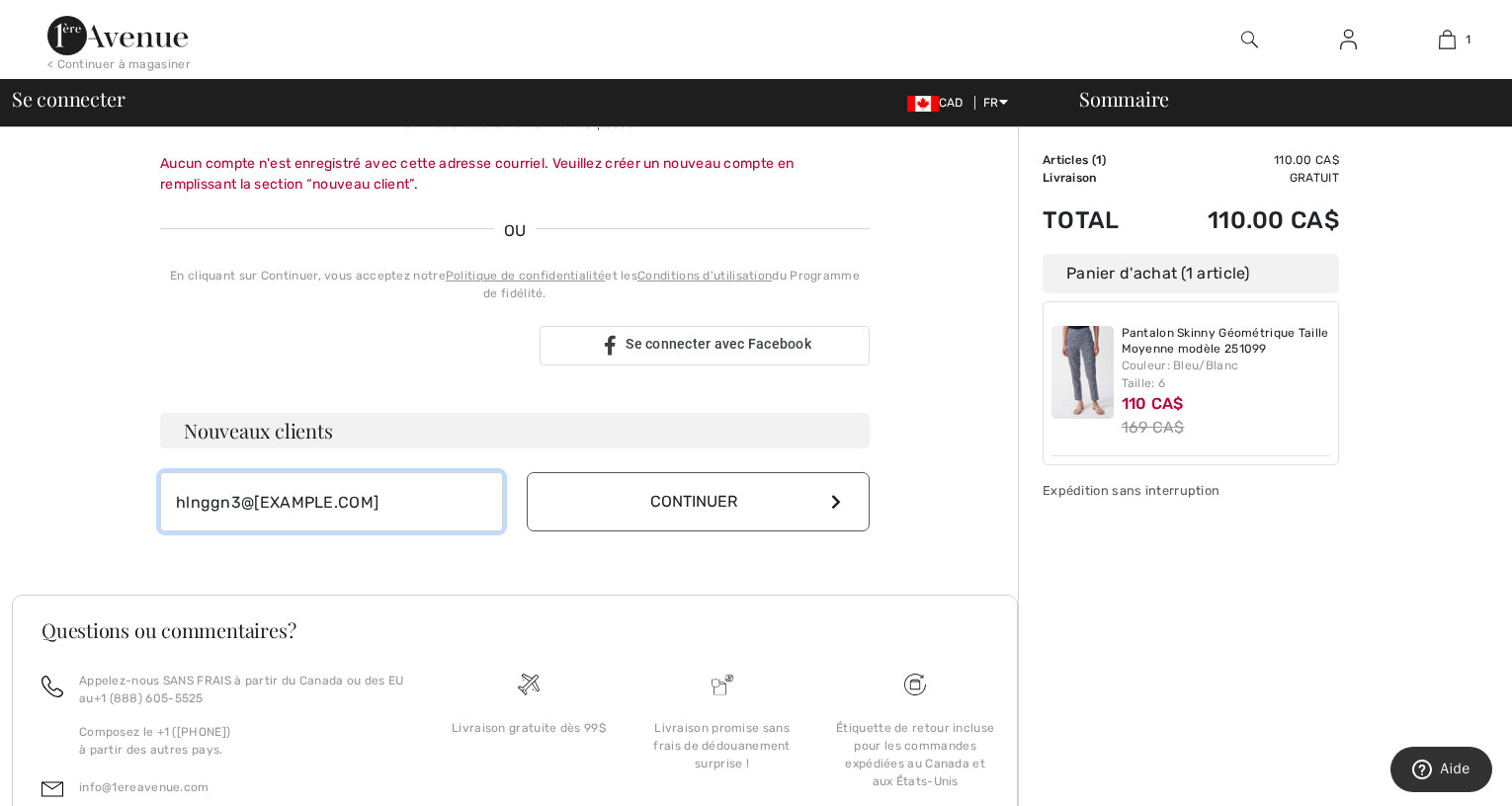 type on "hlnggn3@[EXAMPLE.COM]" 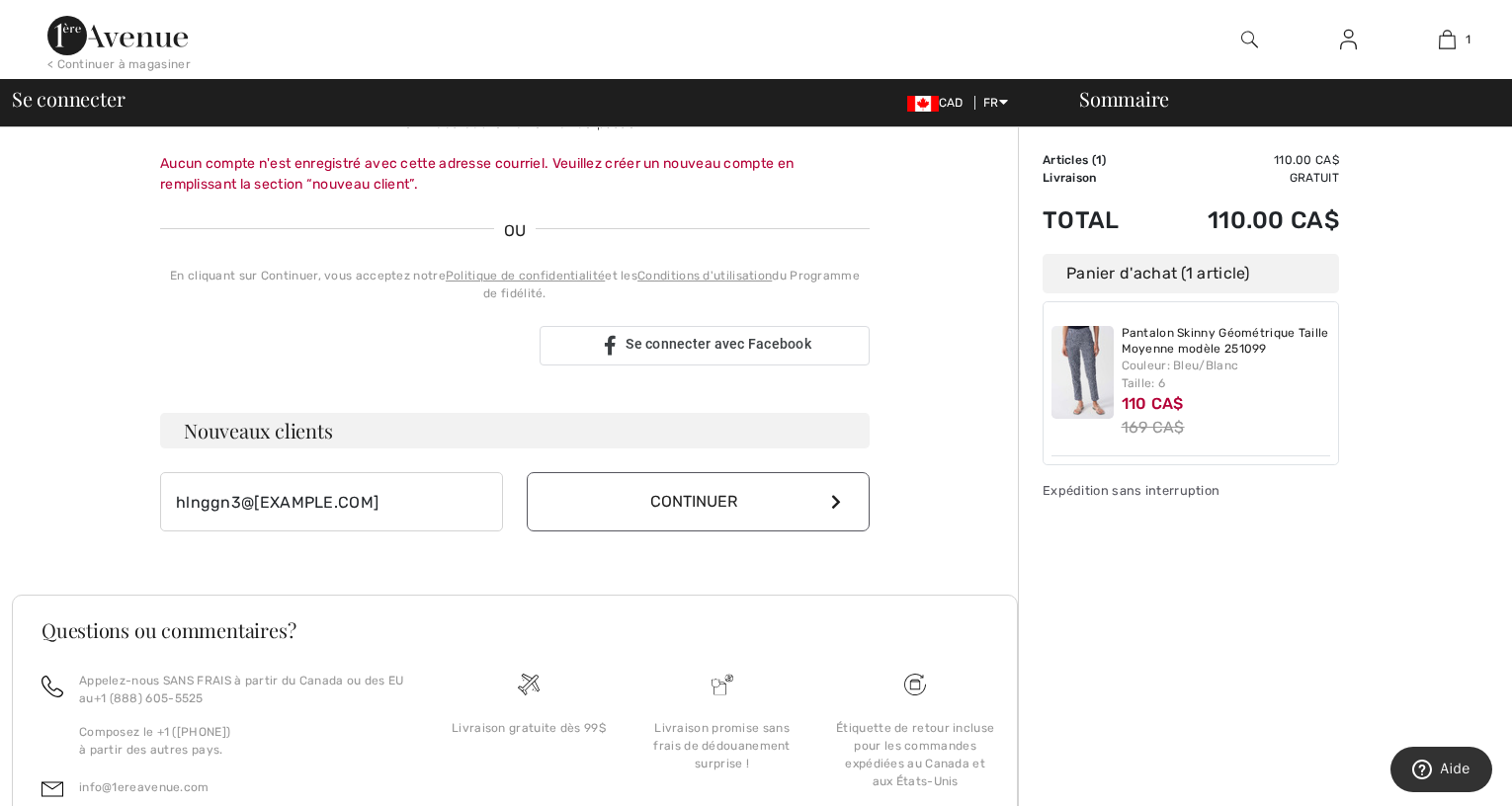 type 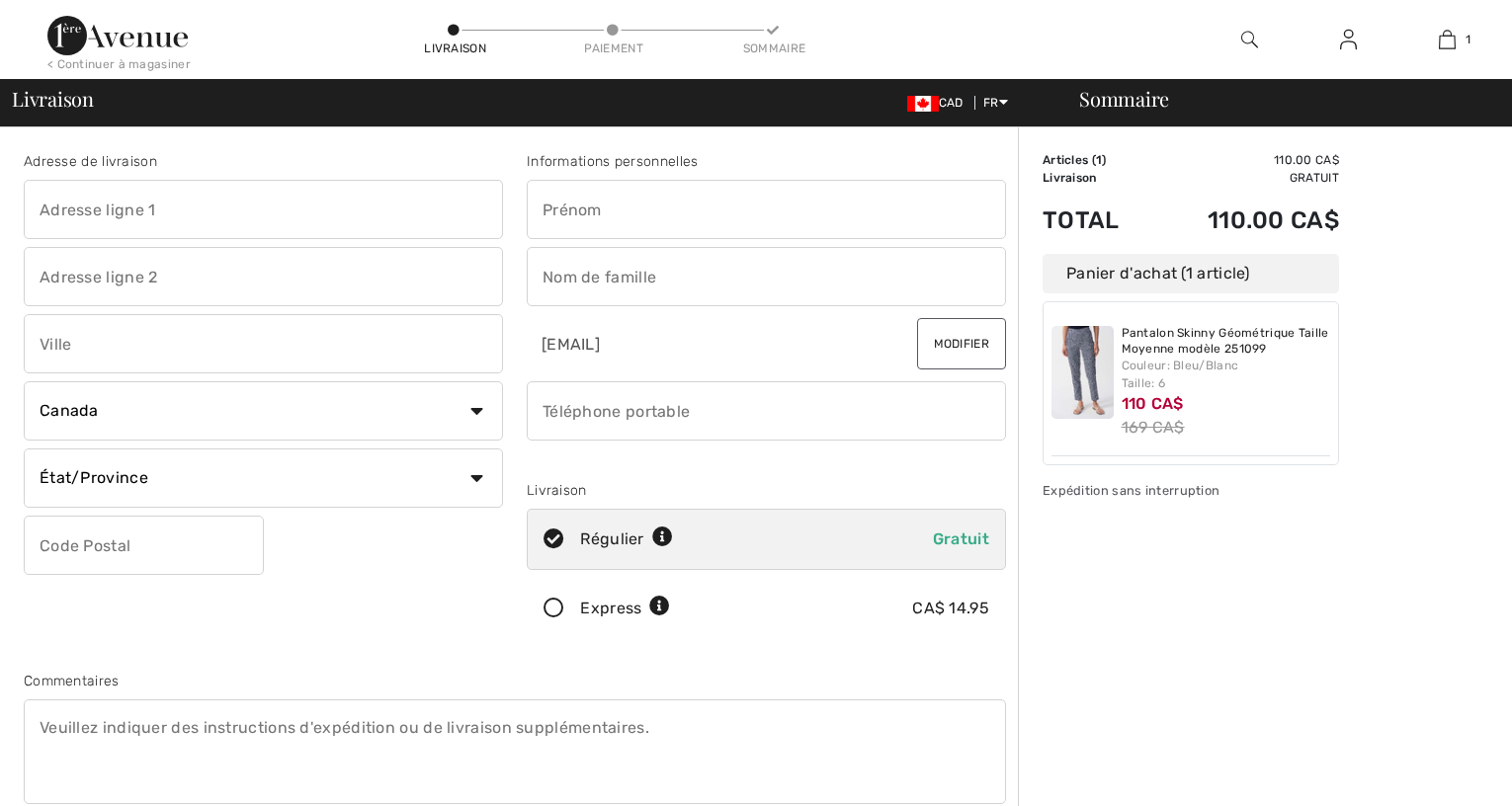 scroll, scrollTop: 0, scrollLeft: 0, axis: both 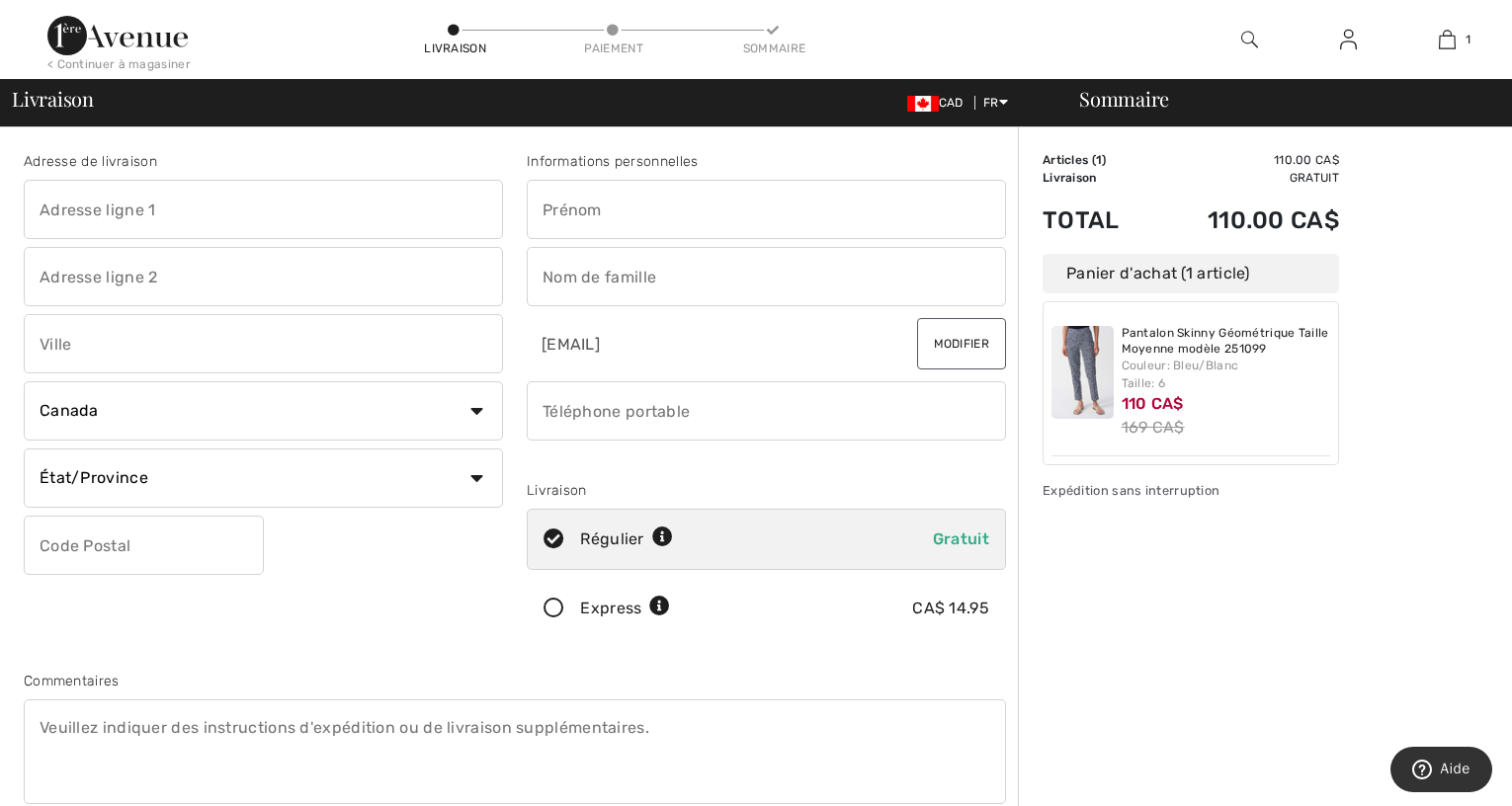 click at bounding box center [263, 209] 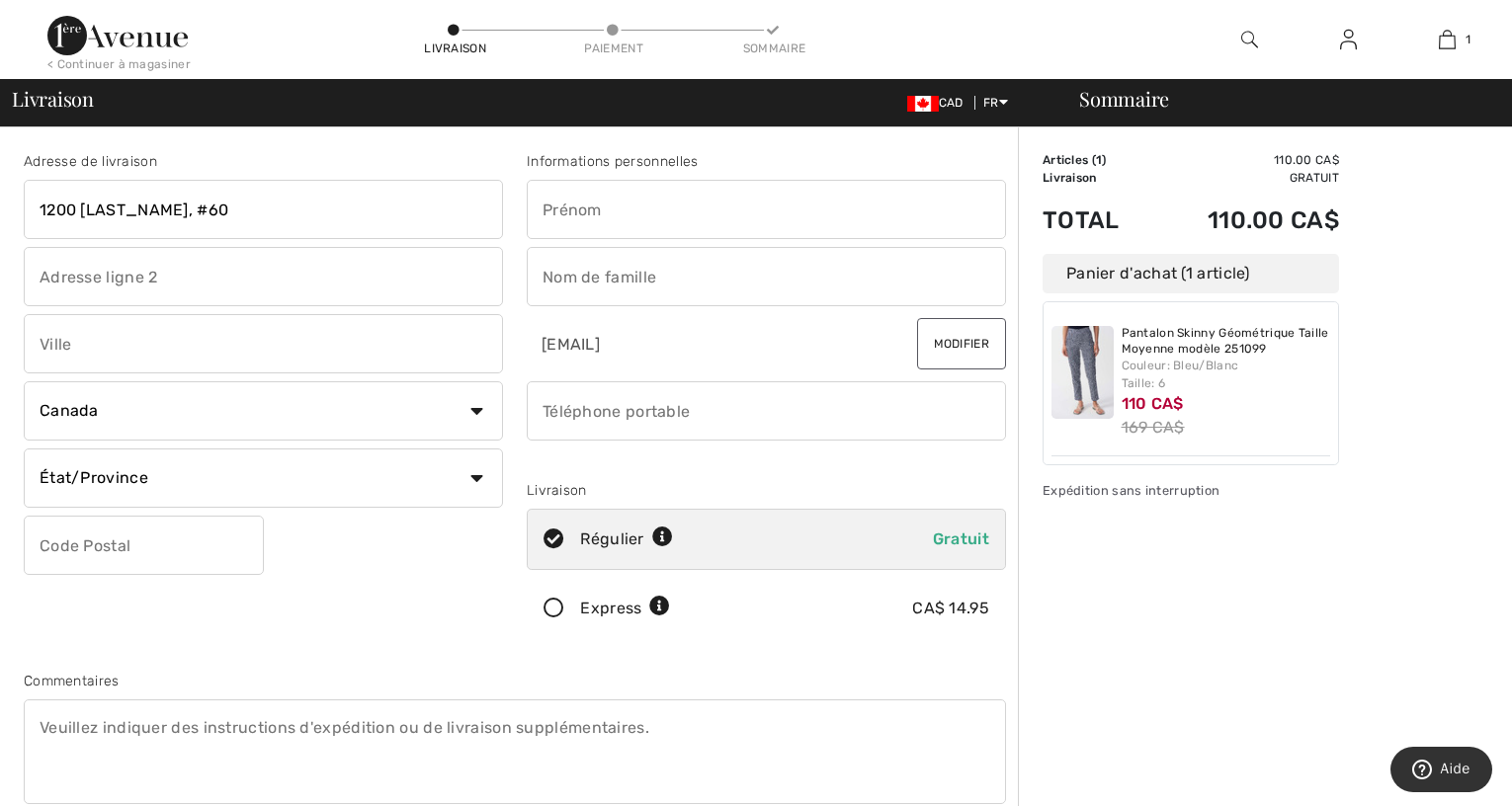 type on "1200 [LAST_NAME], #600" 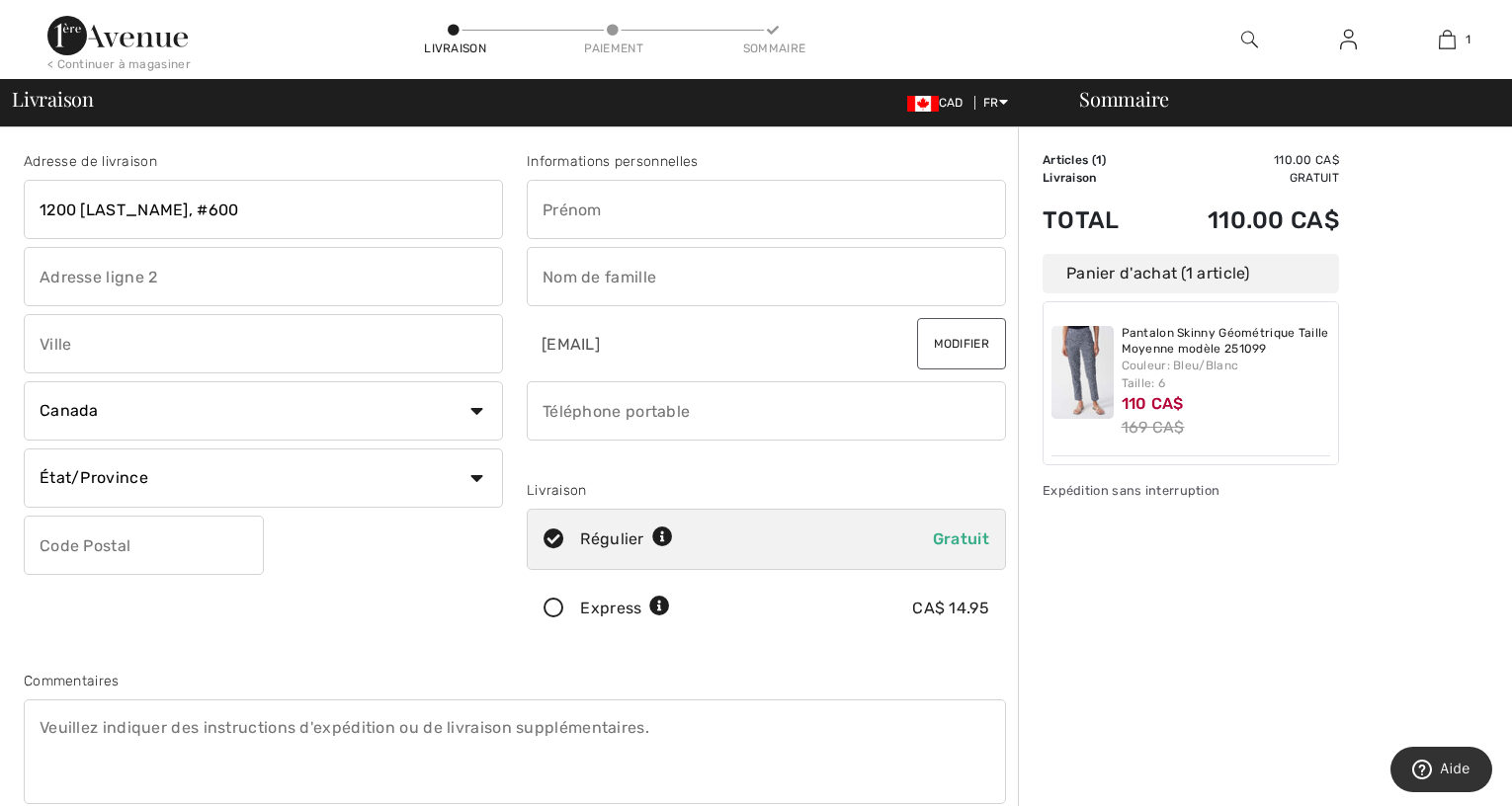 drag, startPoint x: 255, startPoint y: 208, endPoint x: 34, endPoint y: 205, distance: 221.0204 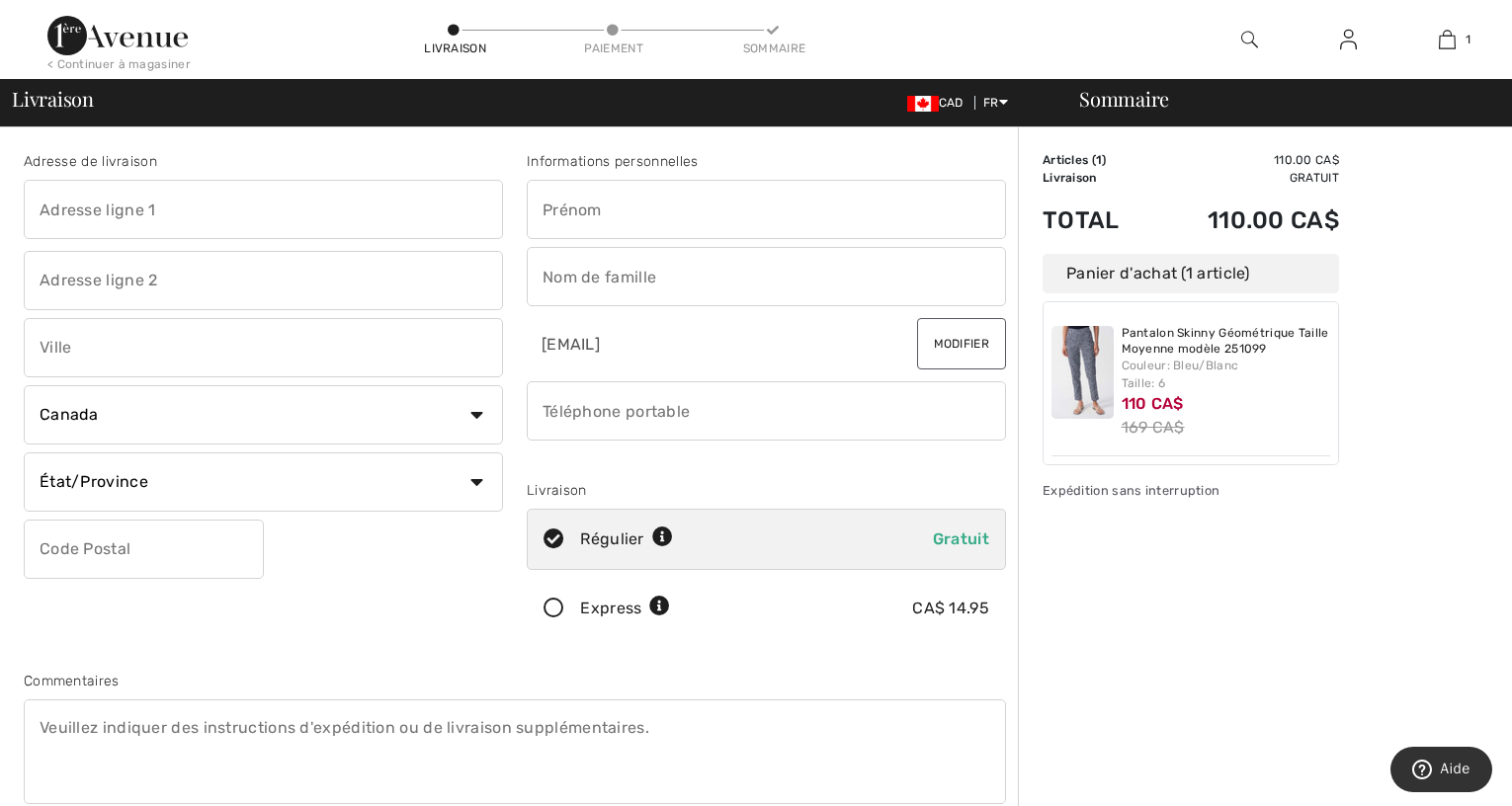 click at bounding box center (263, 281) 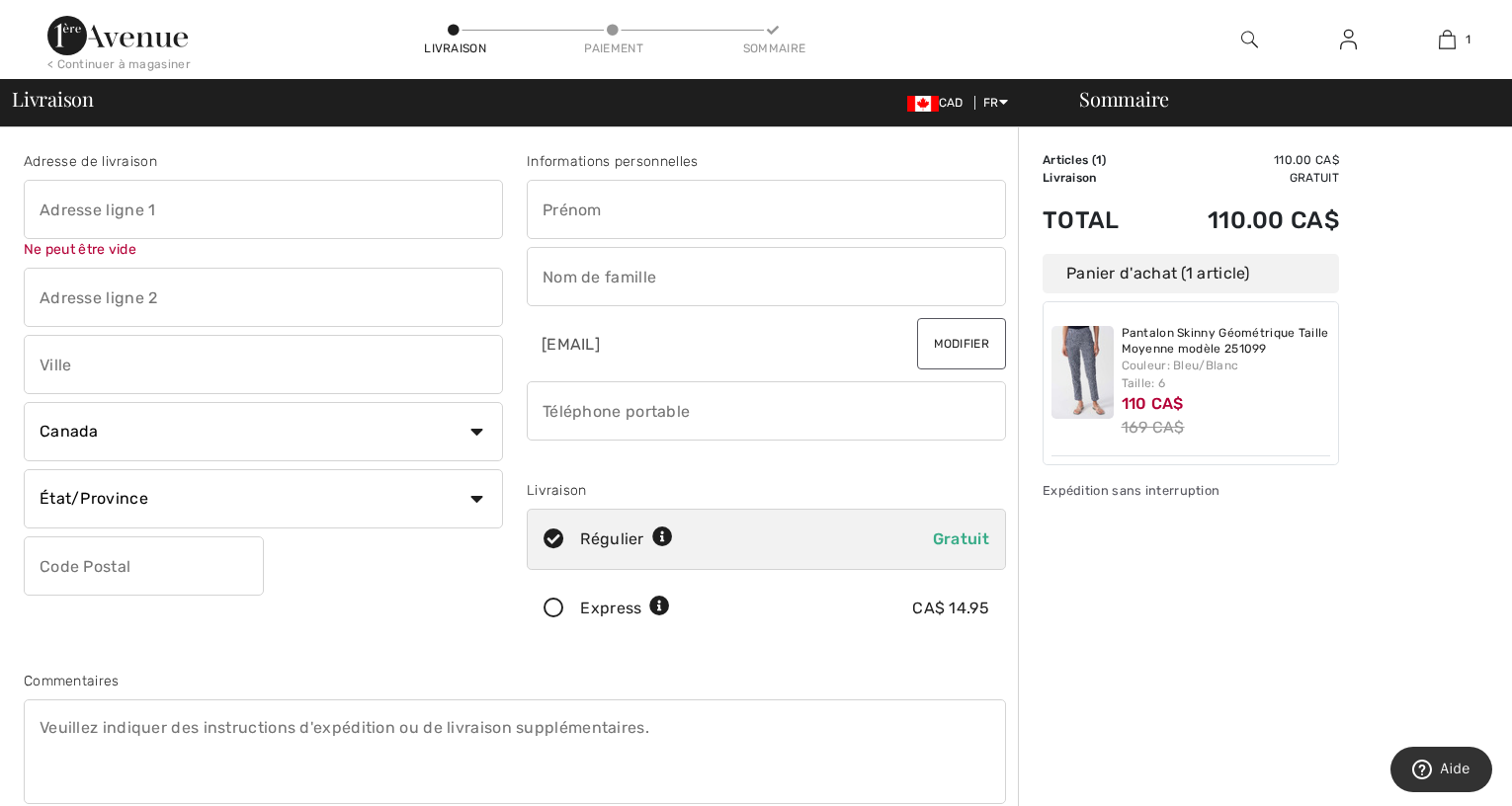 paste on "1200 [LAST_NAME], #600" 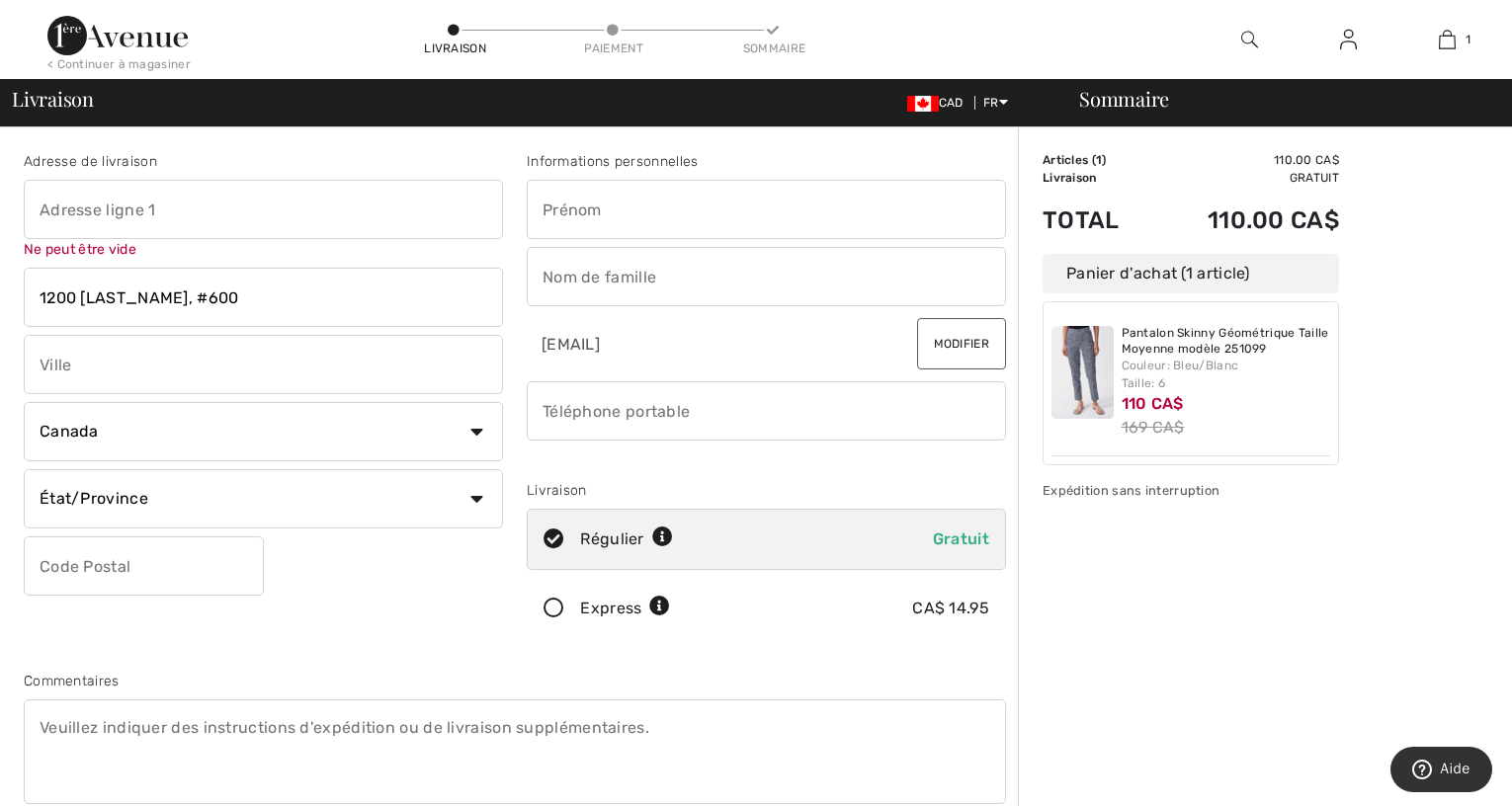 type on "1200 [LAST_NAME], #600" 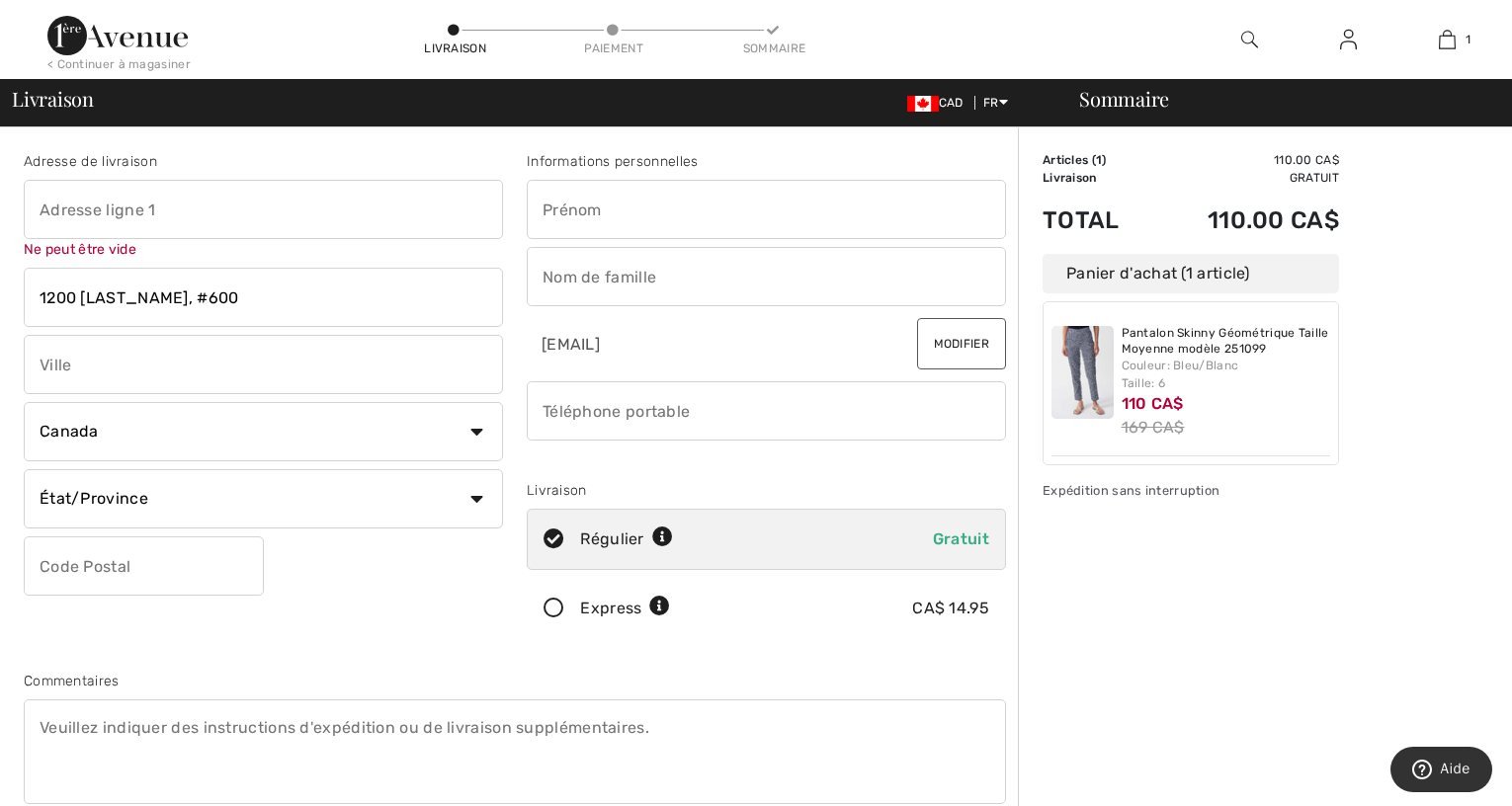 click at bounding box center [263, 209] 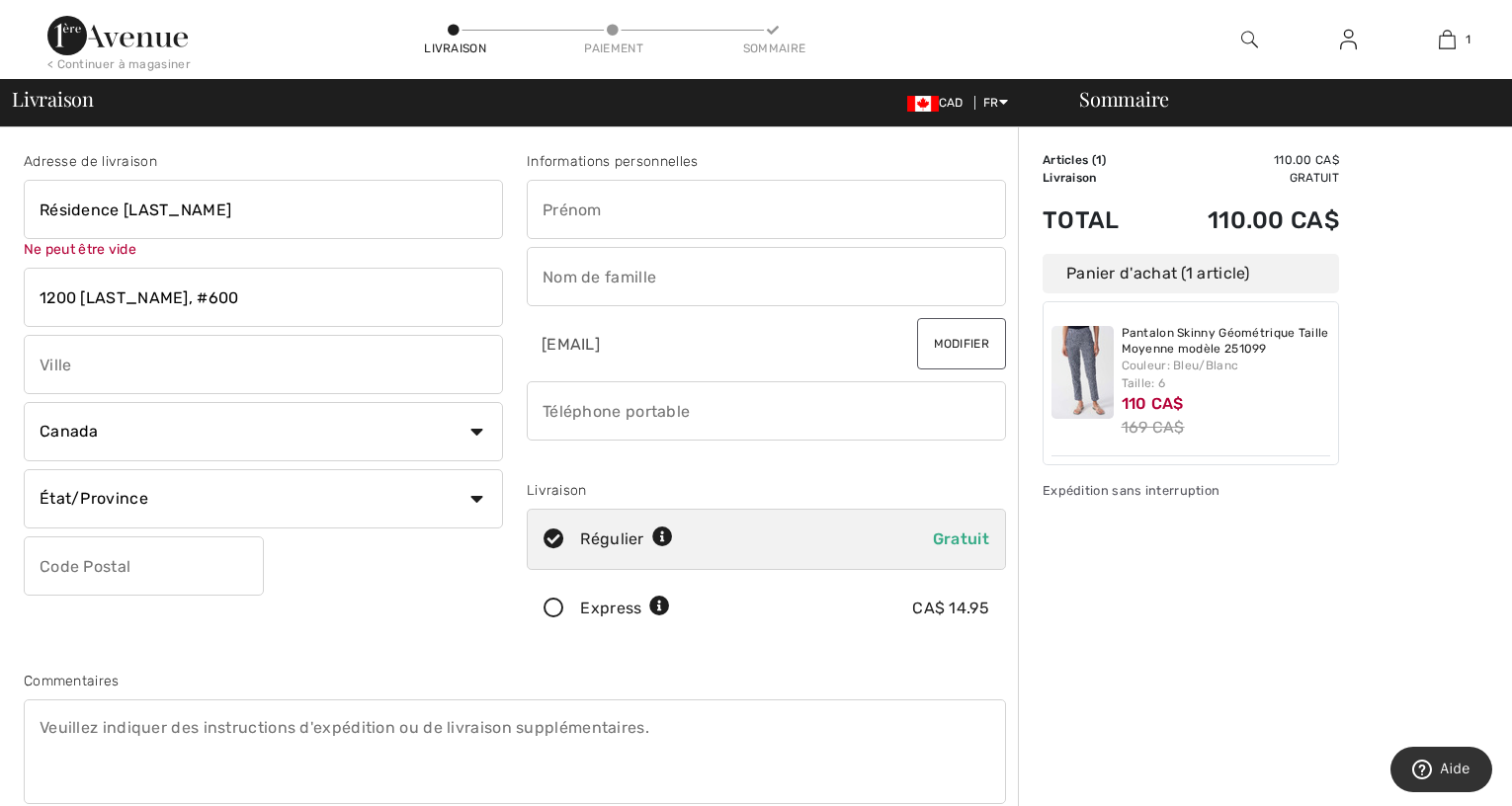 type on "Résidence [LAST_NAME]" 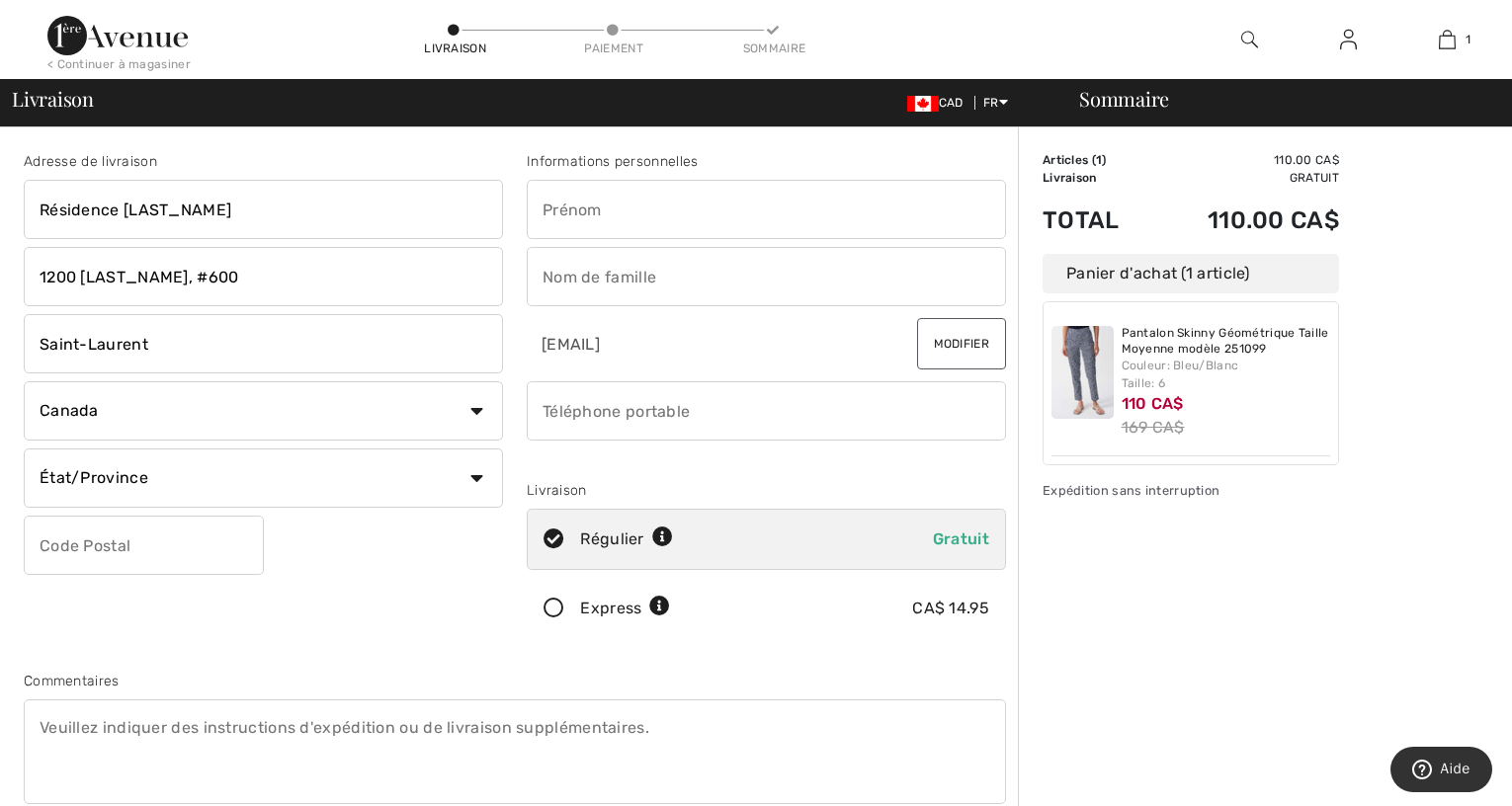 type on "Saint-Laurent" 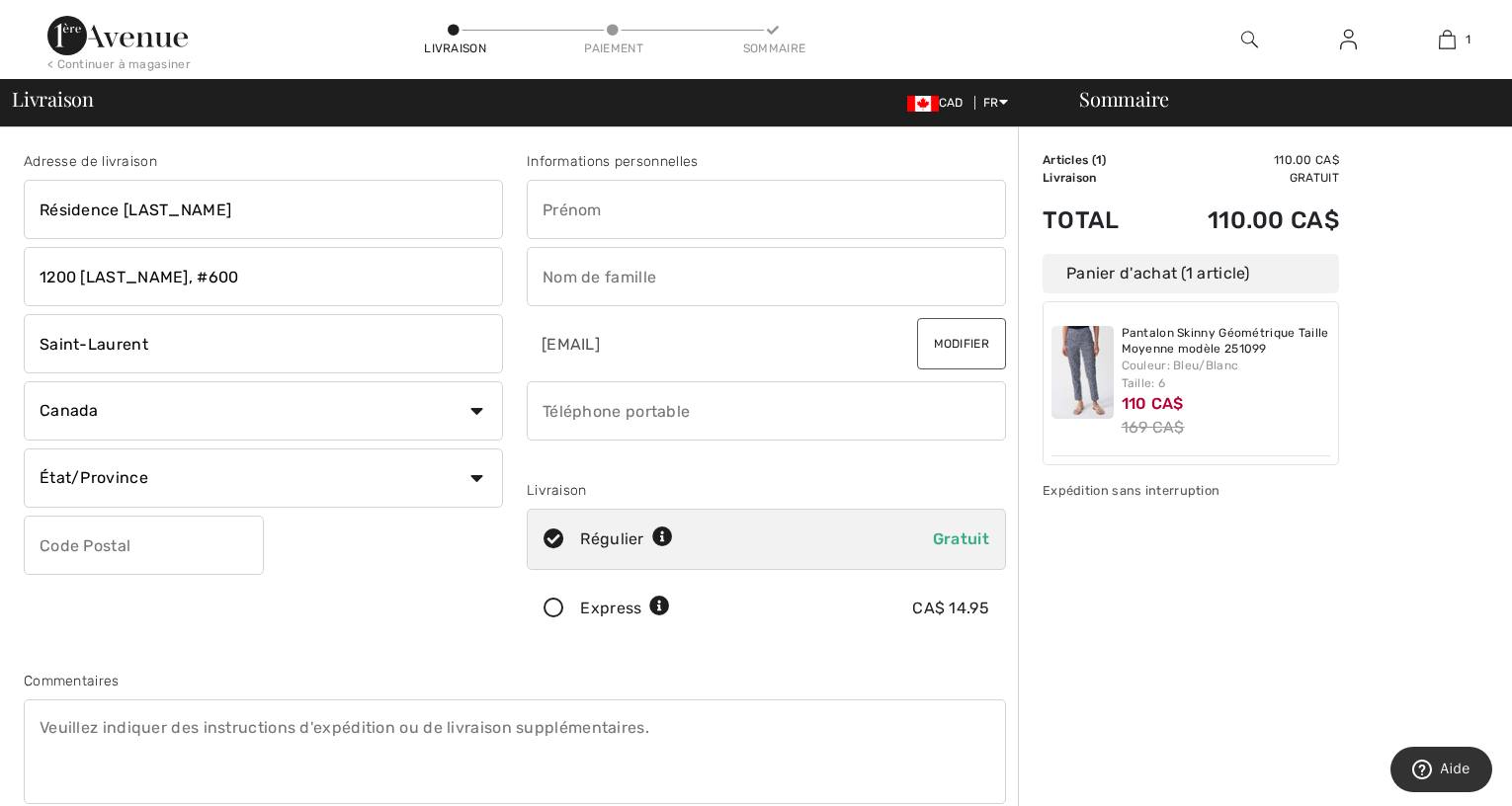 click on "État/Province
Alberta
Colombie-Britannique
Ile-du-Prince-Edward
Manitoba
Nouveau-Brunswick
Nouvelle-Ecosse
Nunavut
Ontario
Québec
Saskatchewan
Terre-Neuve-et-Labrador
Territoires-du-Nord-Ouest
Yukon" at bounding box center (263, 478) 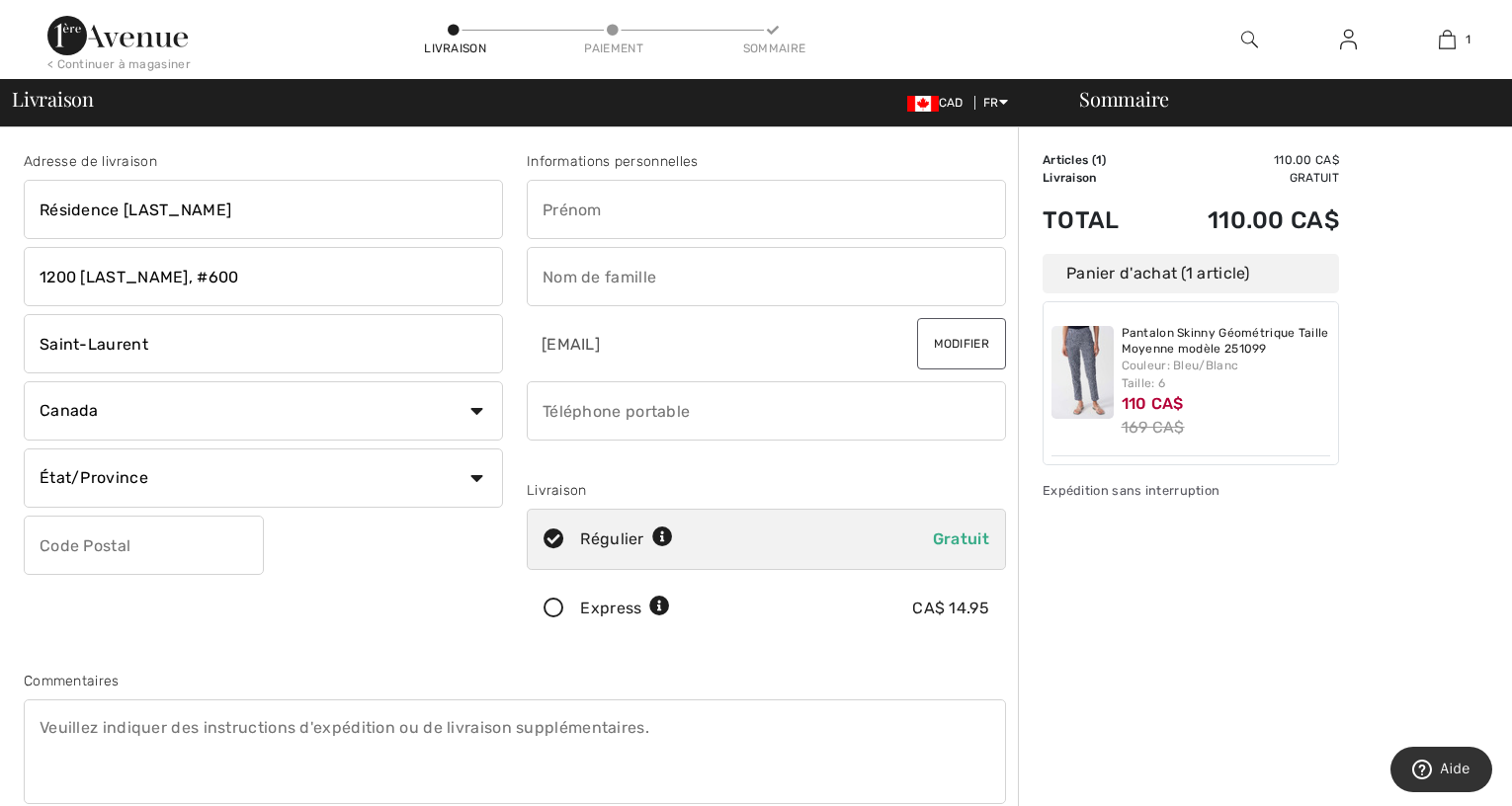select on "QC" 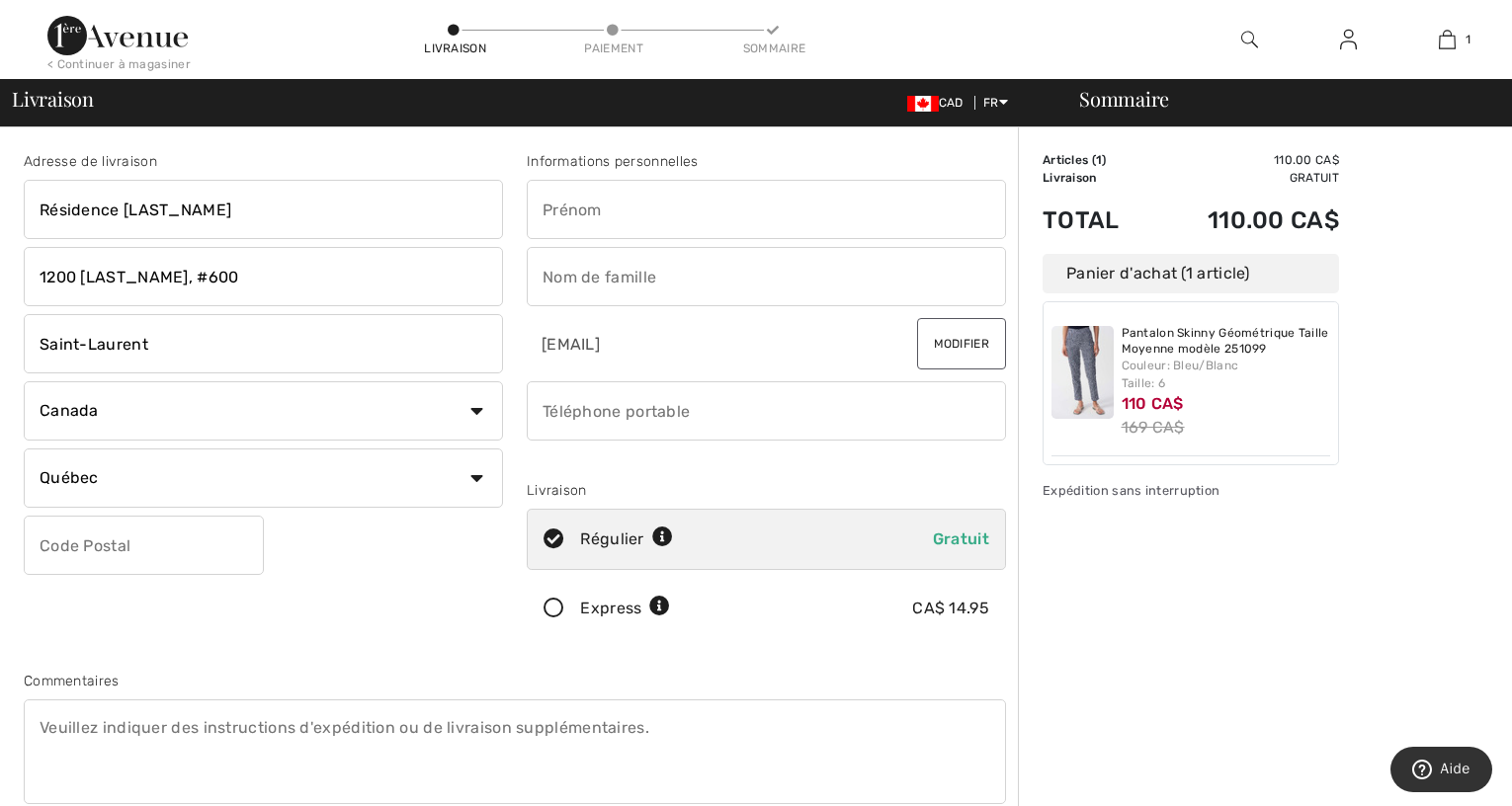click on "État/Province
Alberta
Colombie-Britannique
Ile-du-Prince-Edward
Manitoba
Nouveau-Brunswick
Nouvelle-Ecosse
Nunavut
Ontario
Québec
Saskatchewan
Terre-Neuve-et-Labrador
Territoires-du-Nord-Ouest
Yukon" at bounding box center (263, 478) 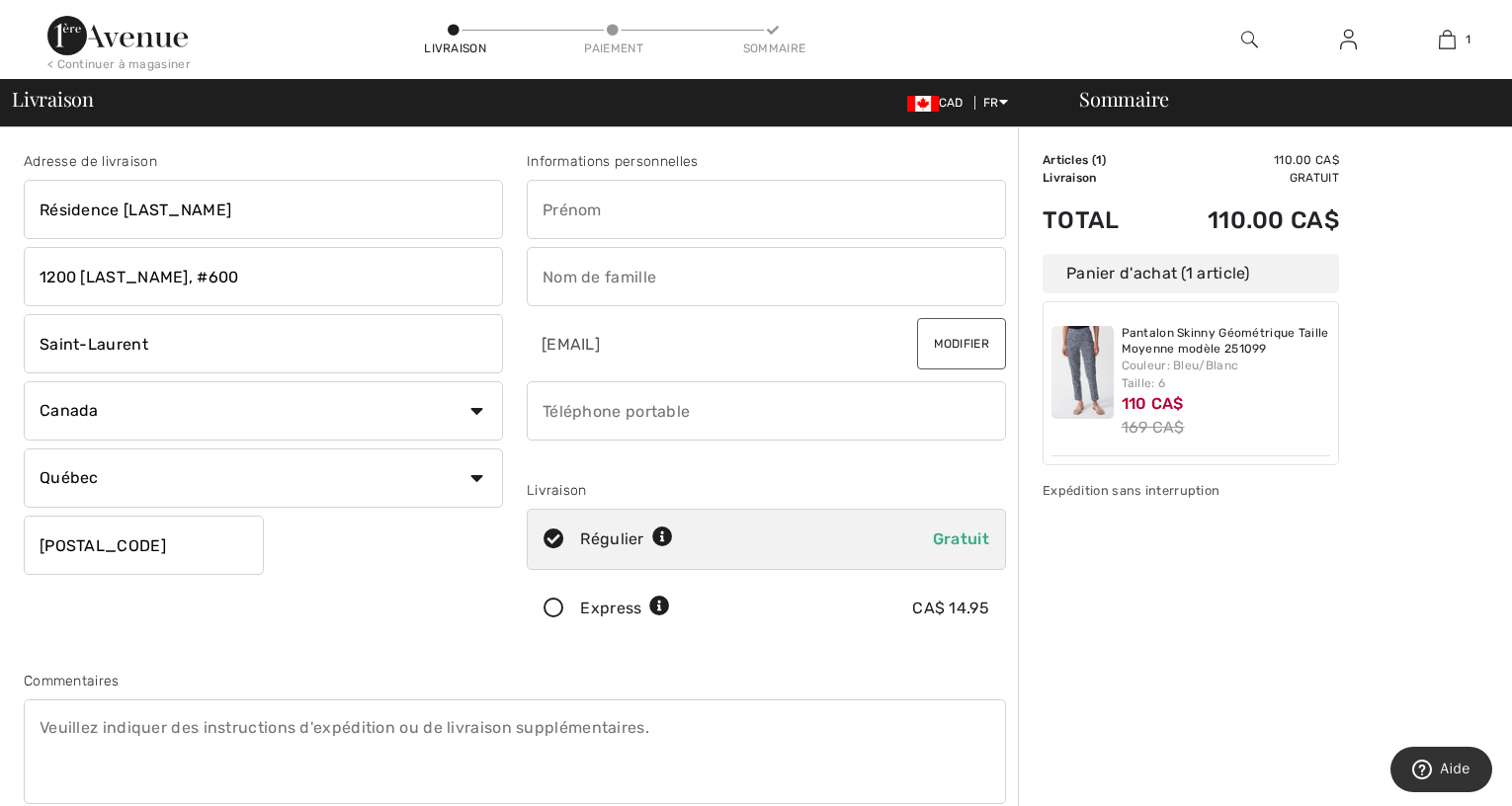 type on "[POSTAL_CODE]" 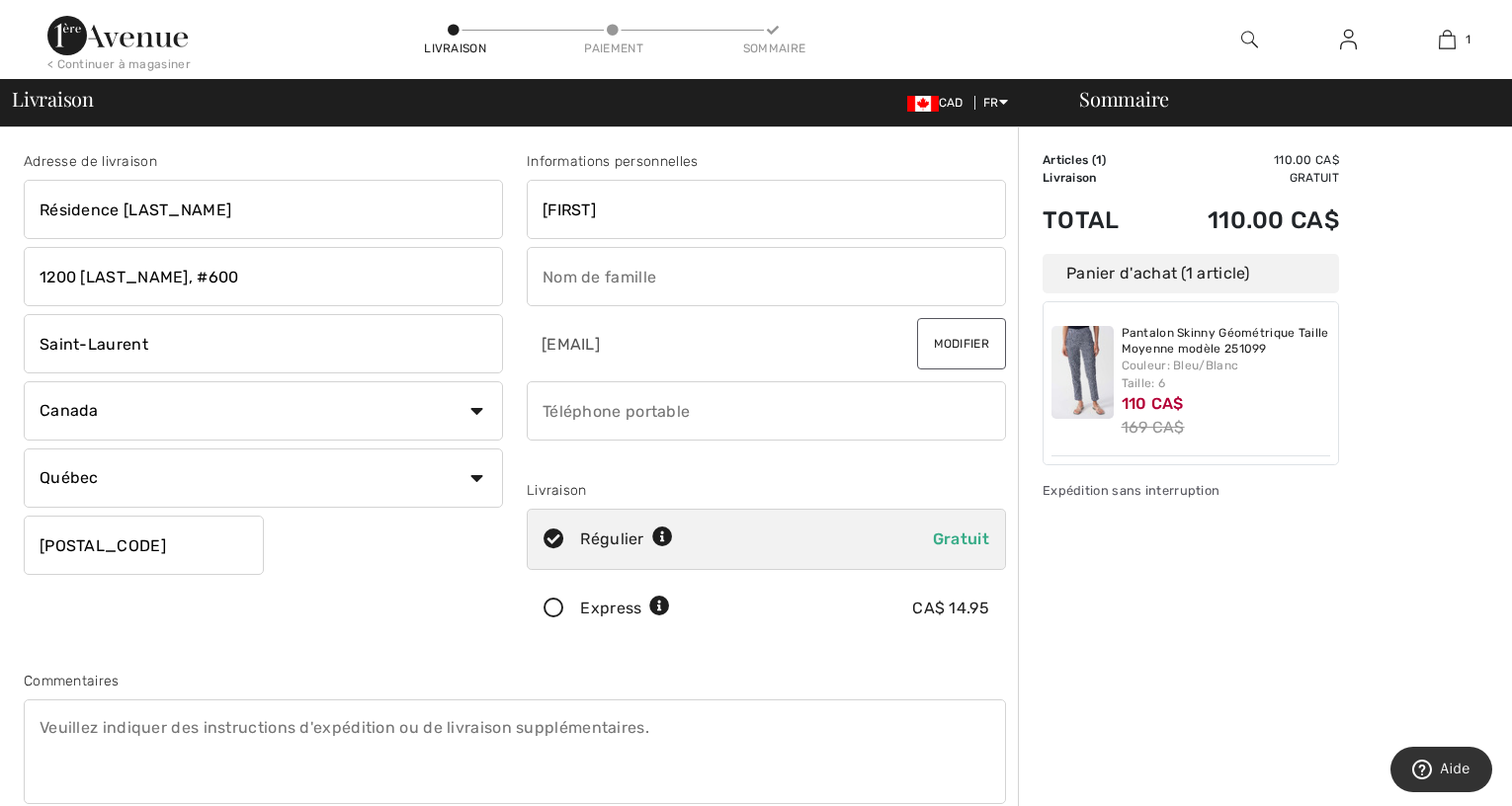 type on "Gagné" 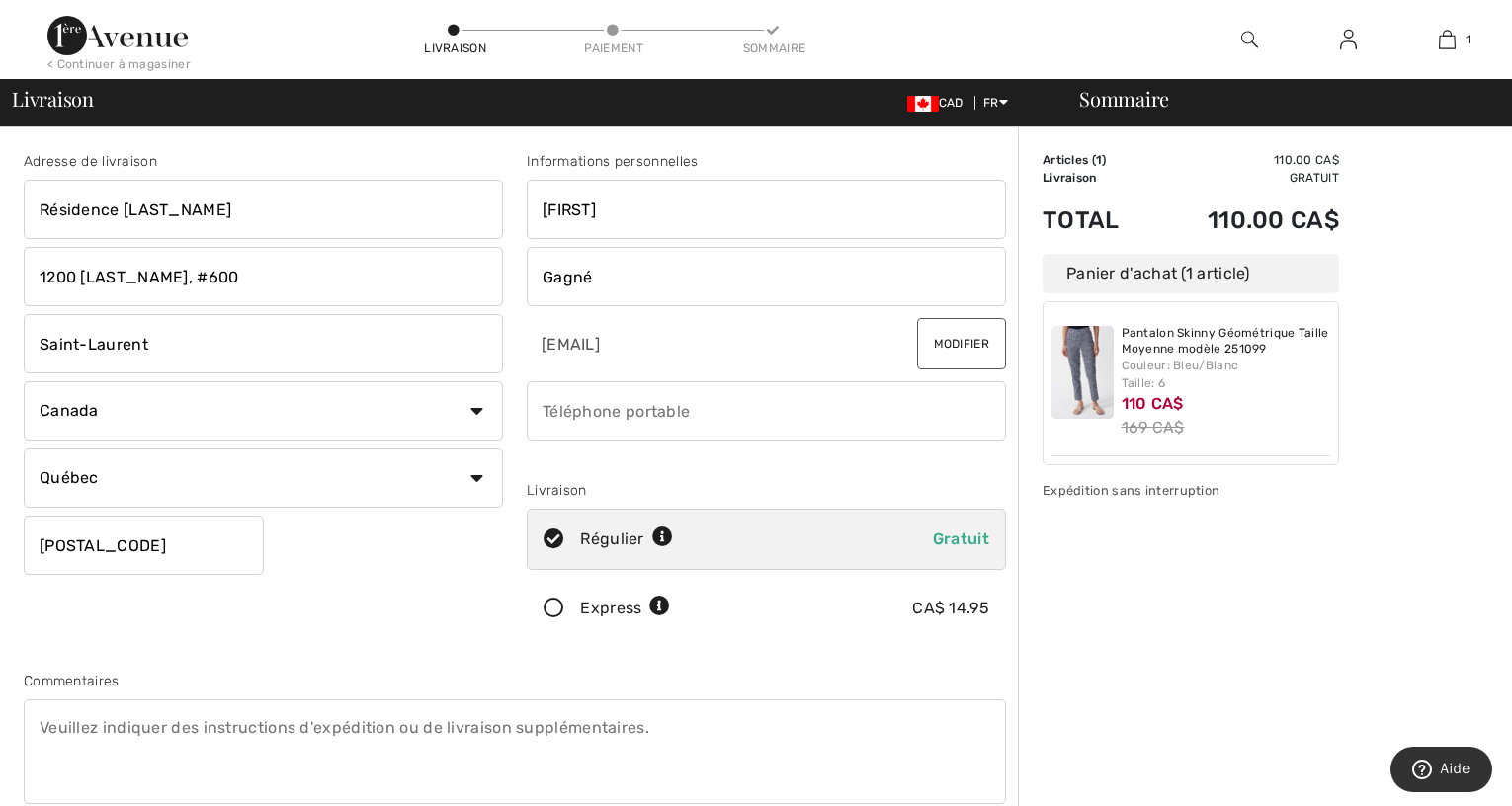 click on "[POSTAL_CODE]" at bounding box center [143, 545] 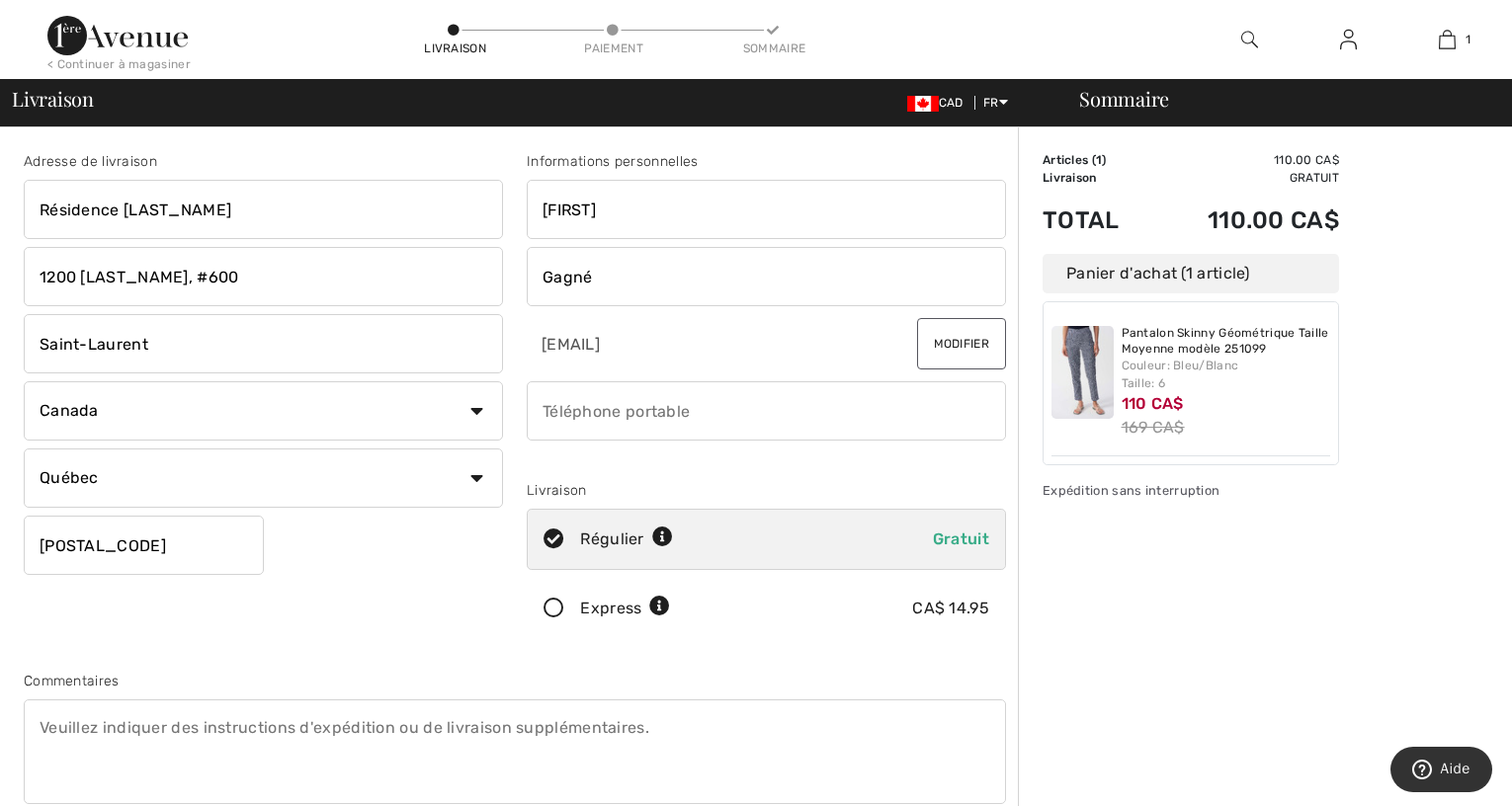 click on "[POSTAL_CODE]" at bounding box center (143, 545) 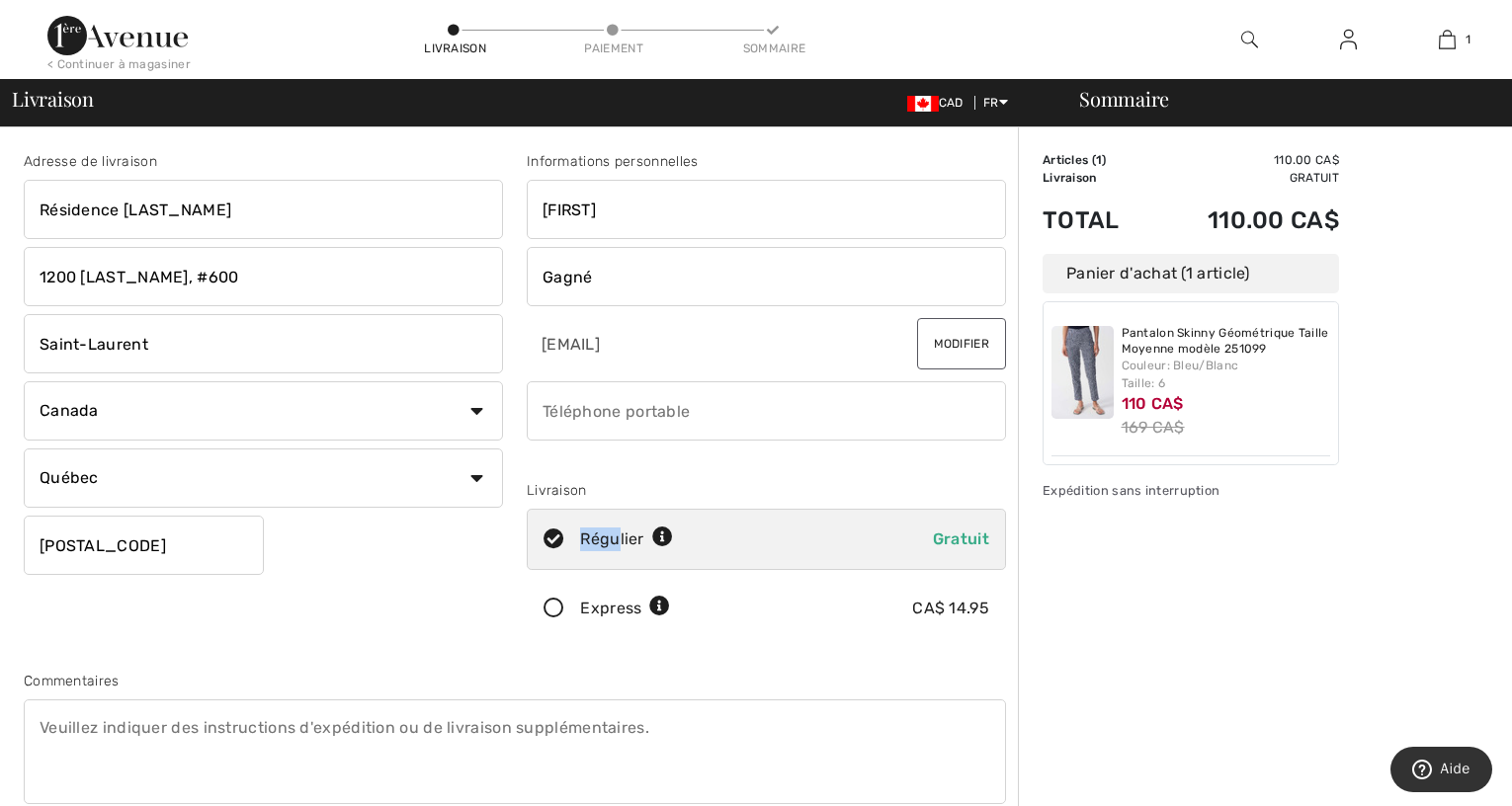 drag, startPoint x: 563, startPoint y: 484, endPoint x: 644, endPoint y: 517, distance: 87.464278 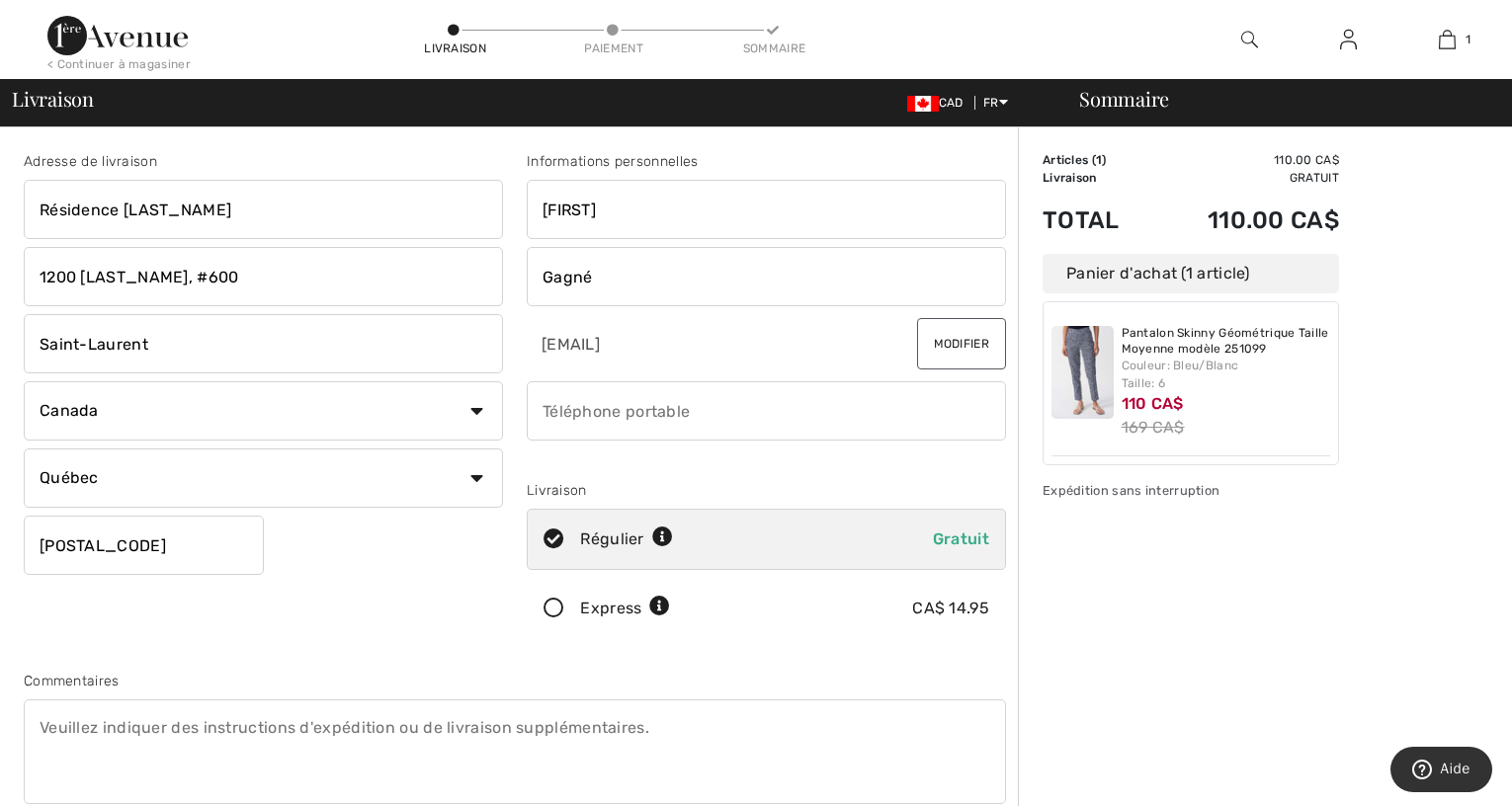 click on "Gratuit" at bounding box center (961, 538) 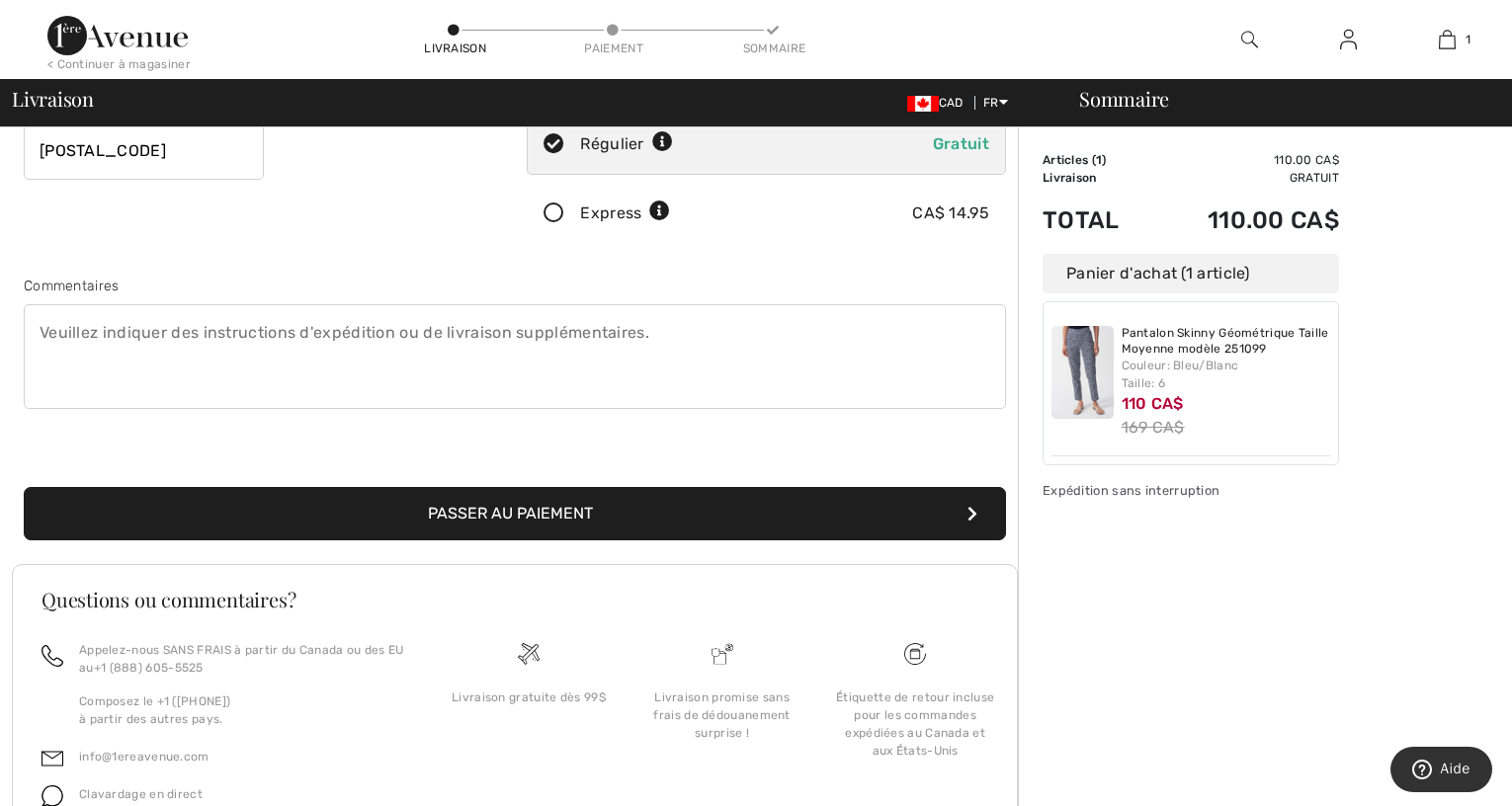 scroll, scrollTop: 499, scrollLeft: 0, axis: vertical 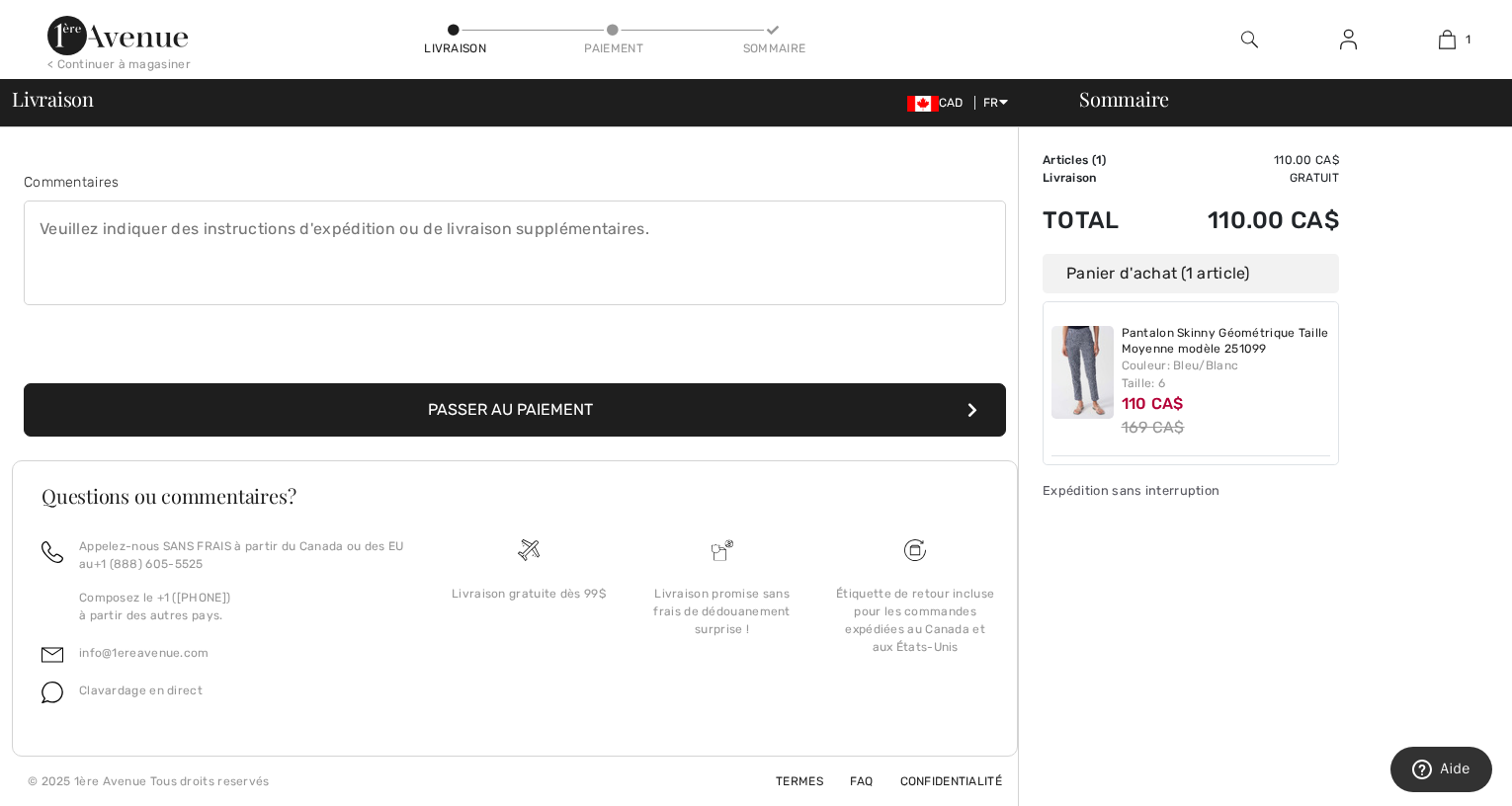 click on "Passer au paiement" at bounding box center (515, 410) 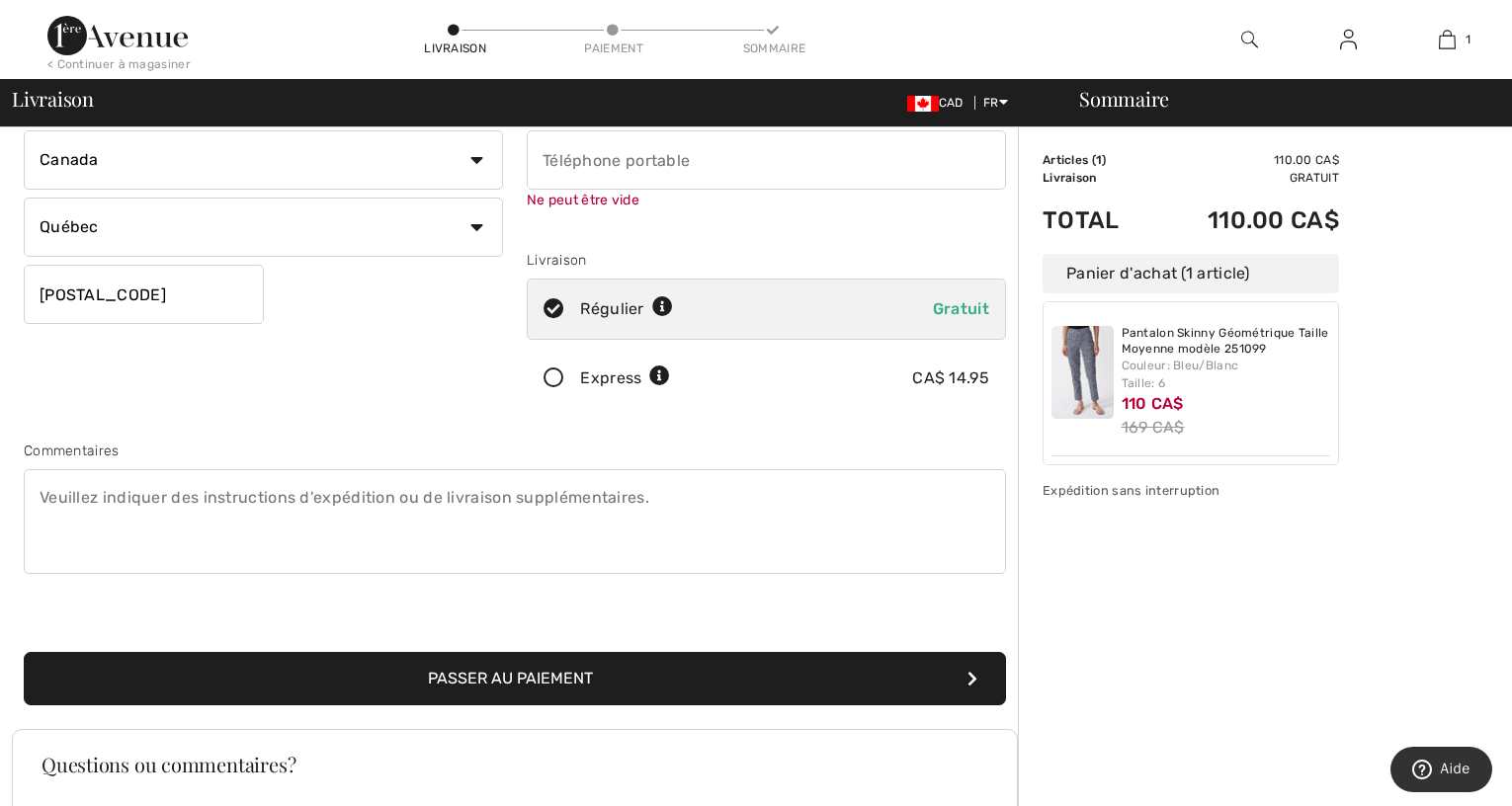 scroll, scrollTop: 223, scrollLeft: 0, axis: vertical 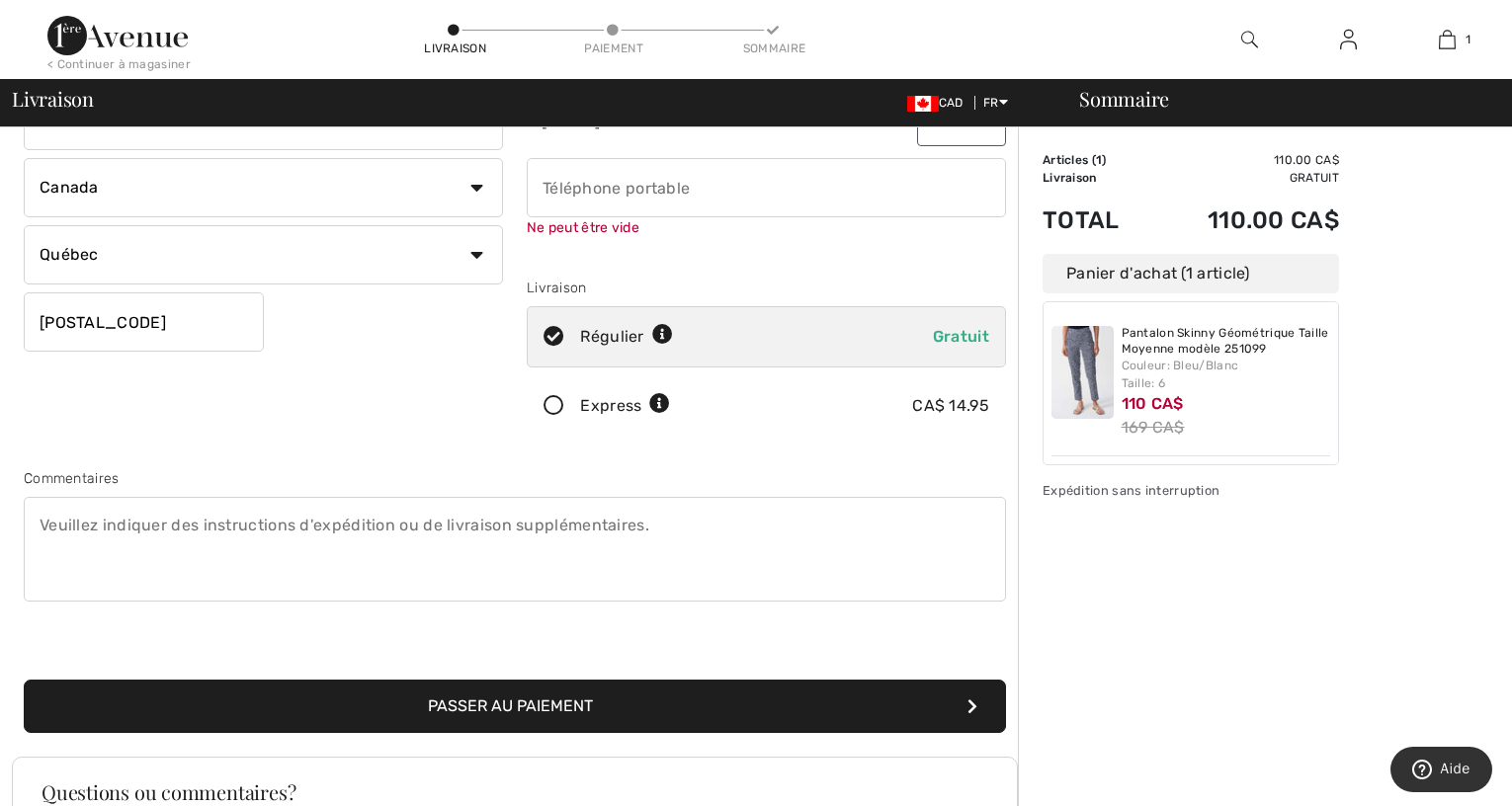click at bounding box center (766, 188) 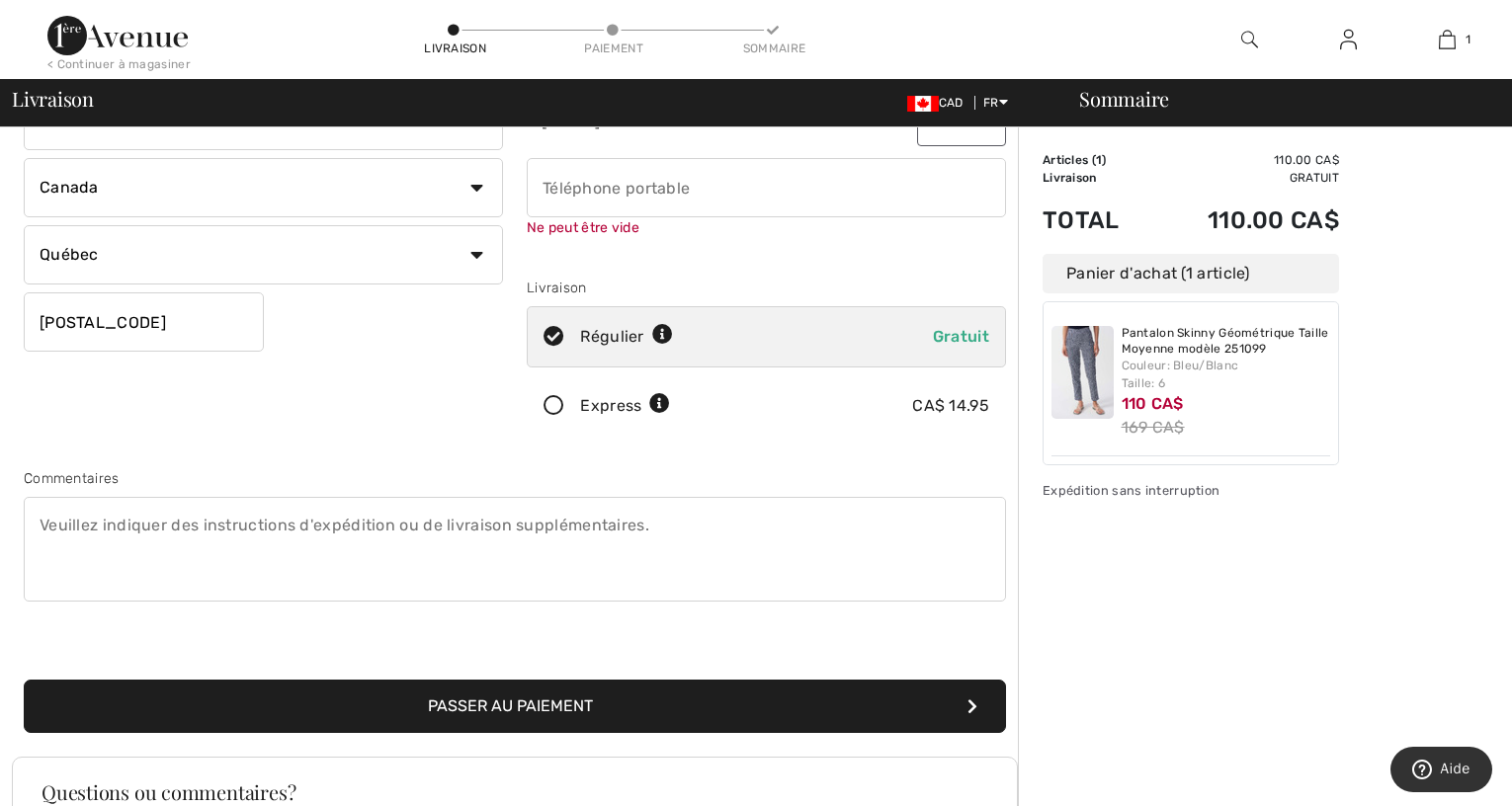 type on "[PHONE]" 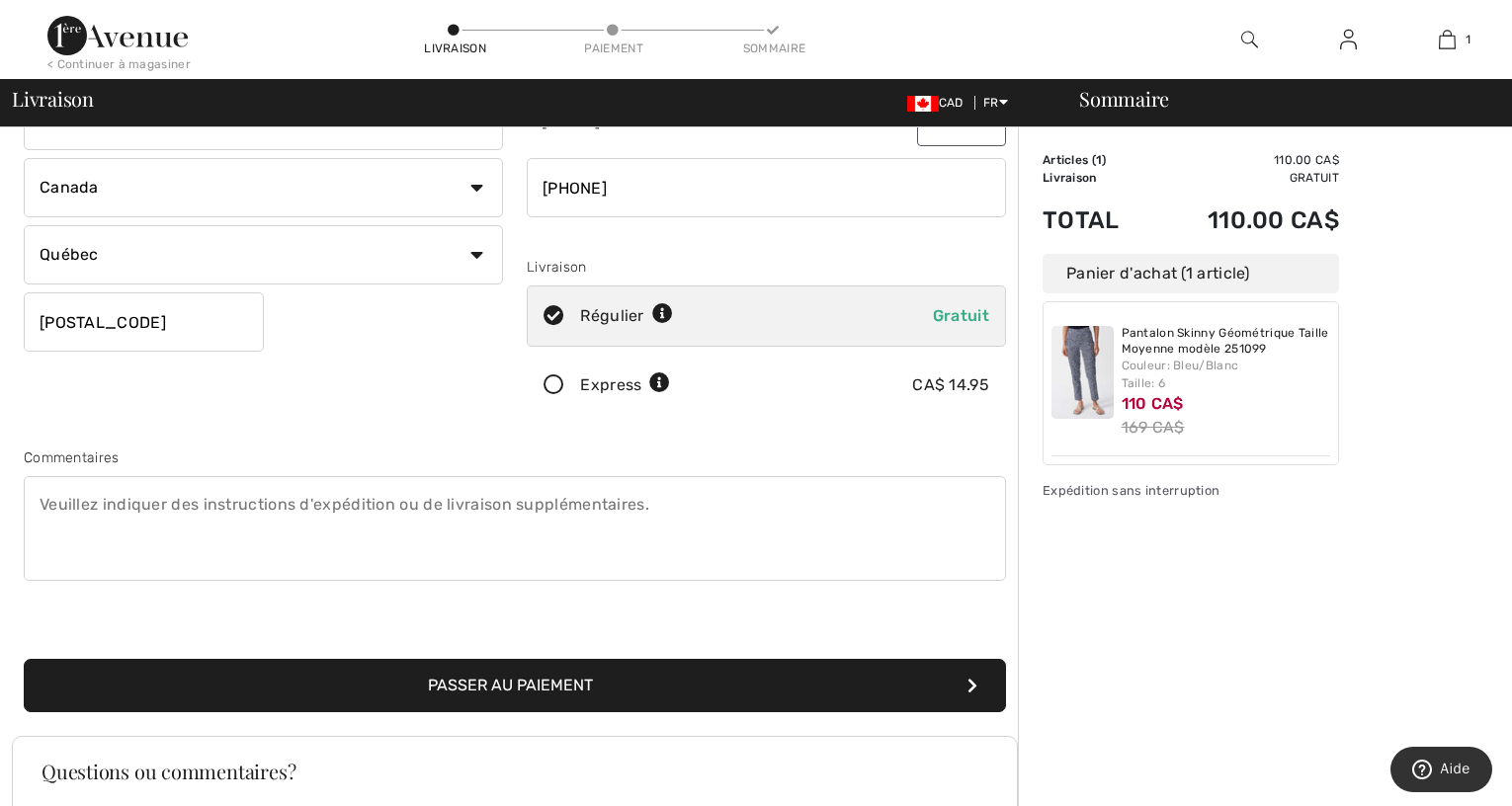 click on "Informations personnelles
[FIRST]
[LAST]
[EMAIL]
Modifier
Livraison
Régulier
Gratuit
Express
CA$ 14.95" at bounding box center (766, 176) 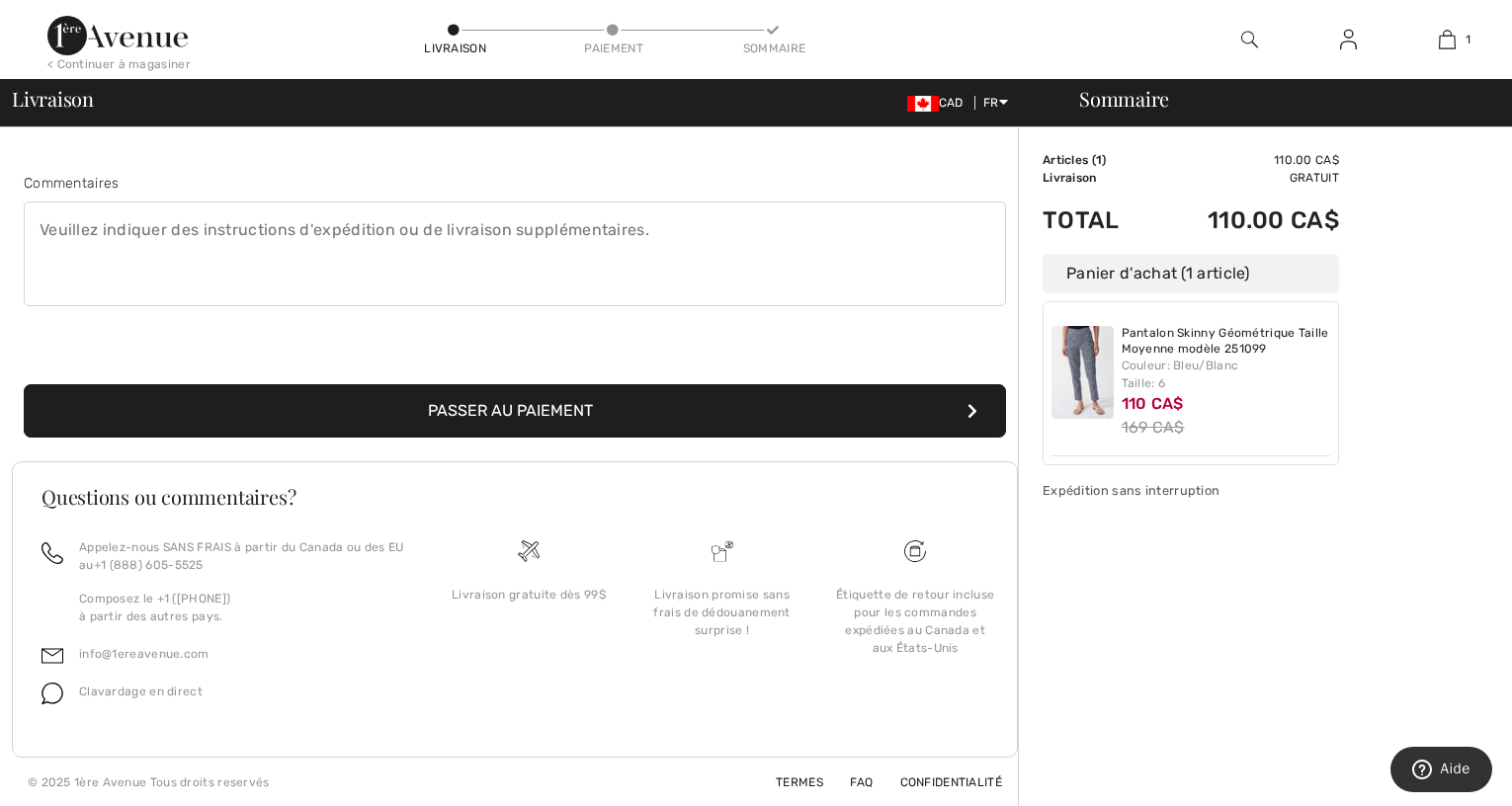 scroll, scrollTop: 499, scrollLeft: 0, axis: vertical 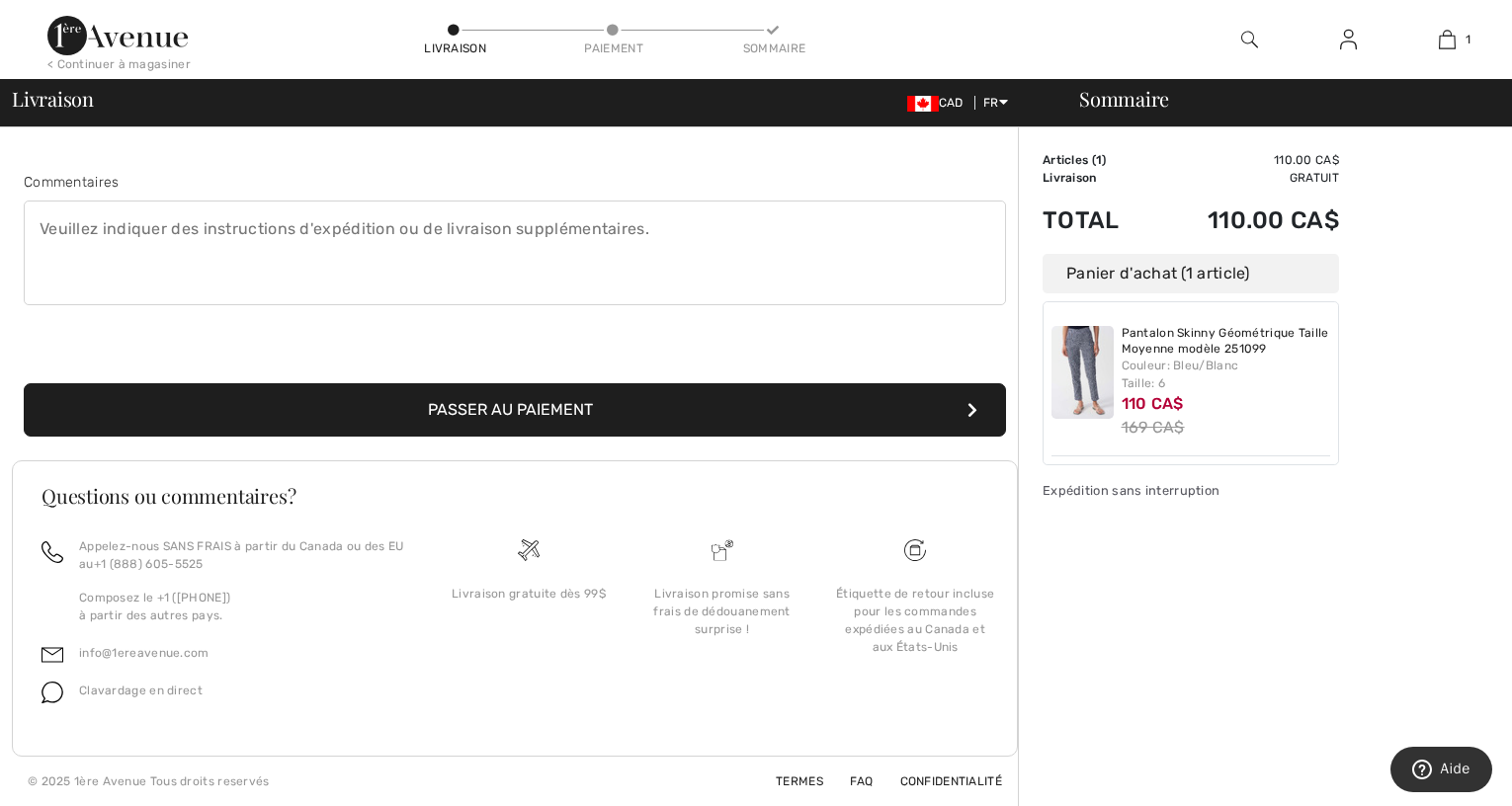 click at bounding box center (515, 253) 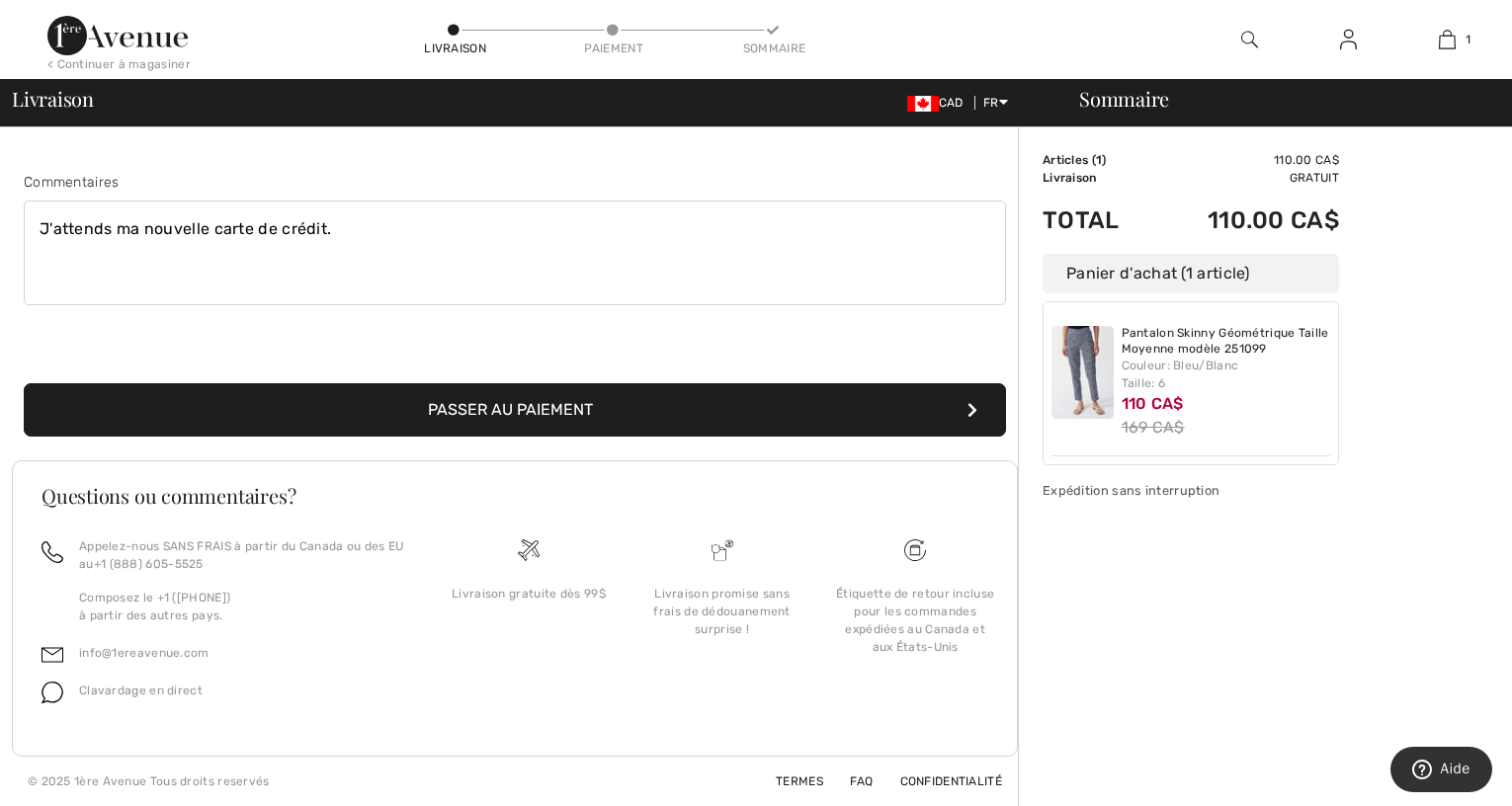 type on "J'attends ma nouvelle carte de crédit." 